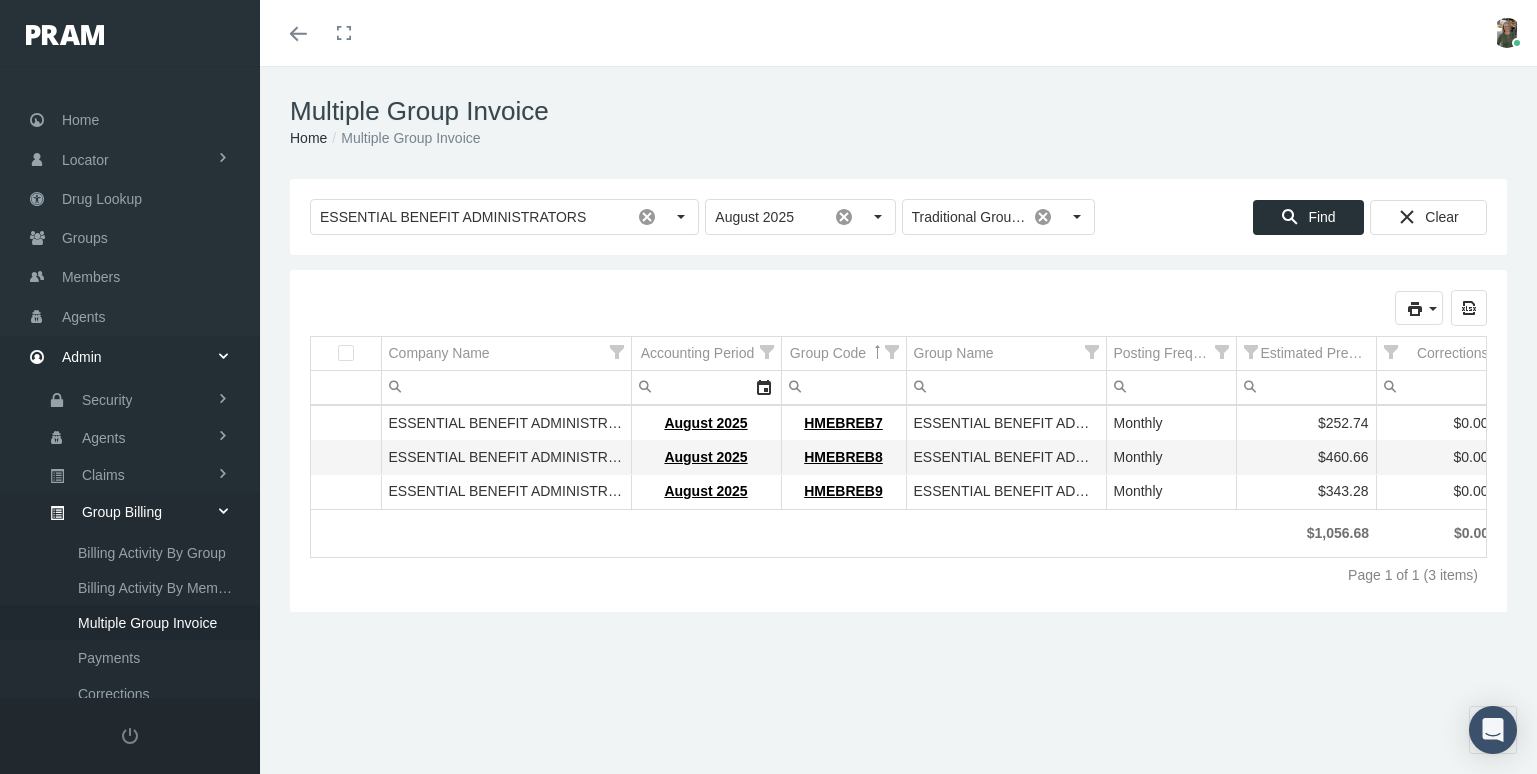 scroll, scrollTop: 0, scrollLeft: 0, axis: both 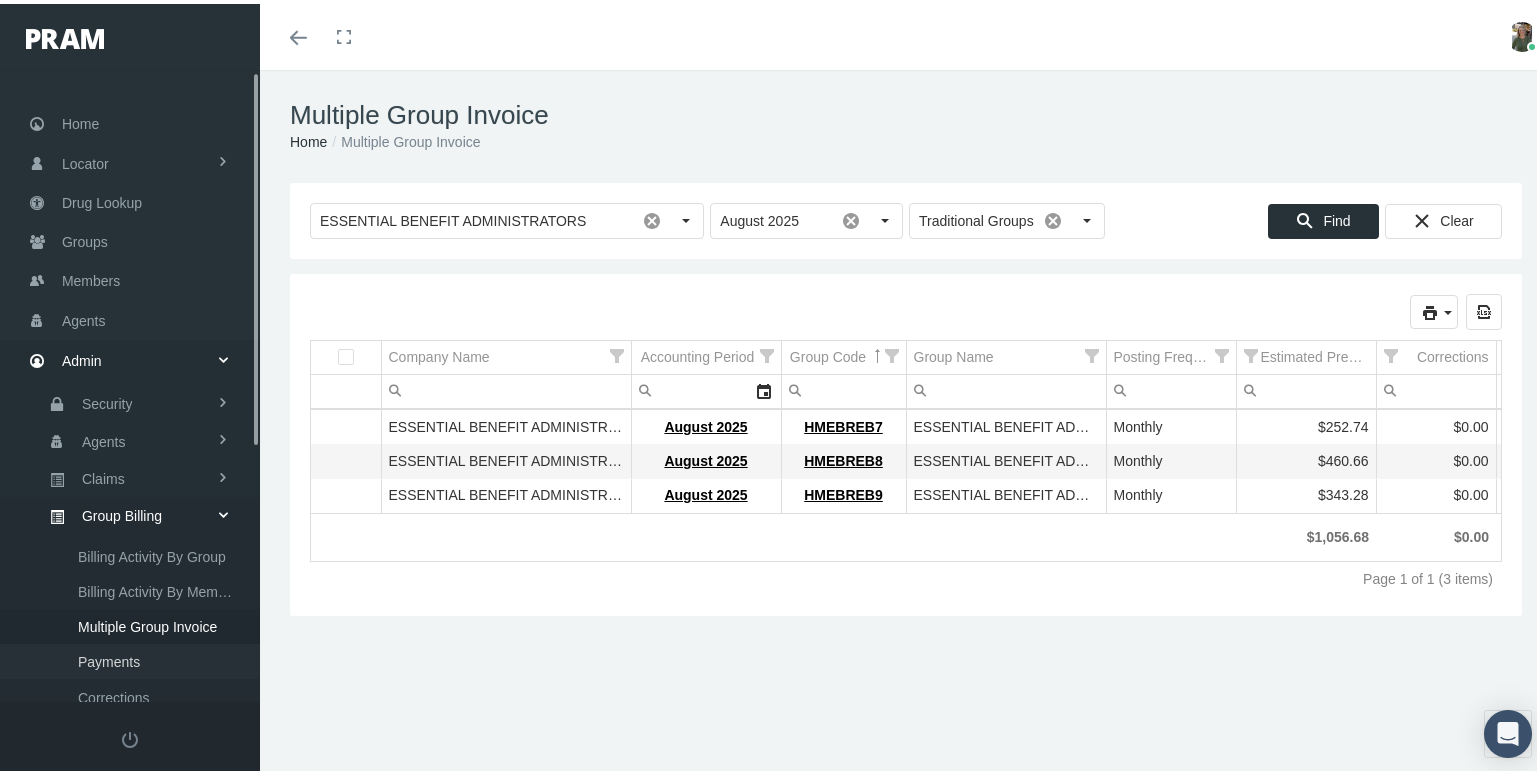 click on "Payments" at bounding box center (109, 658) 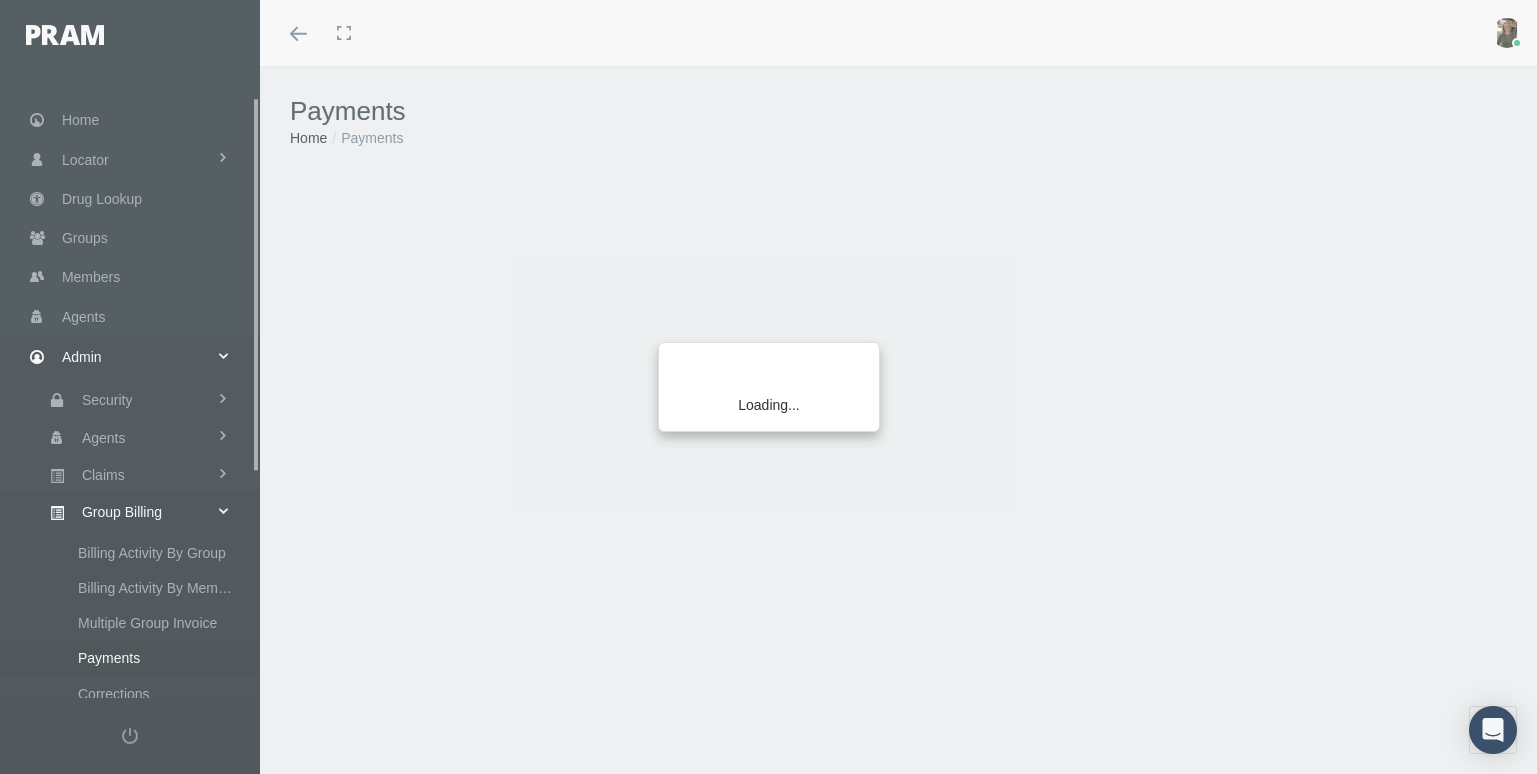scroll, scrollTop: 0, scrollLeft: 0, axis: both 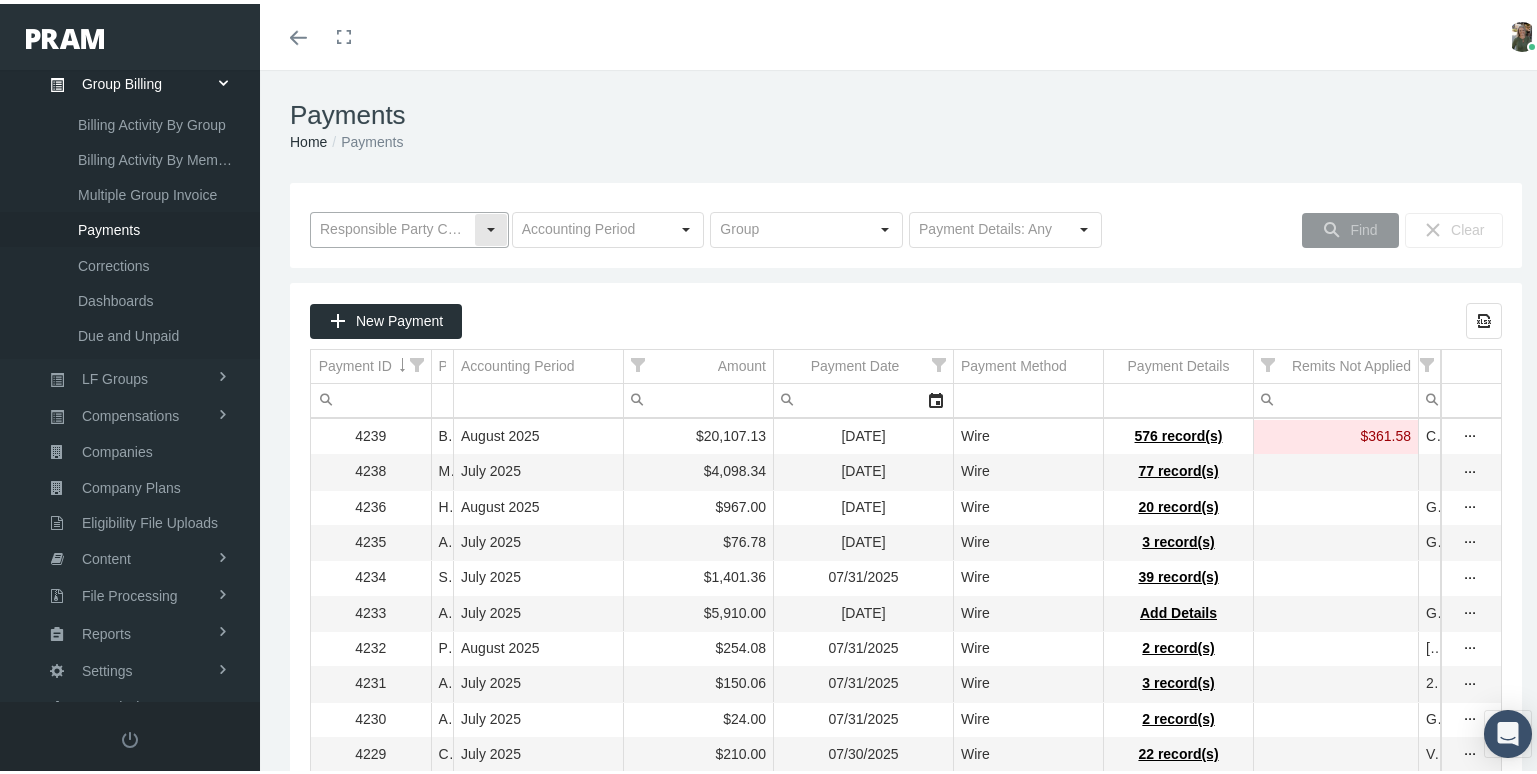 click at bounding box center (392, 226) 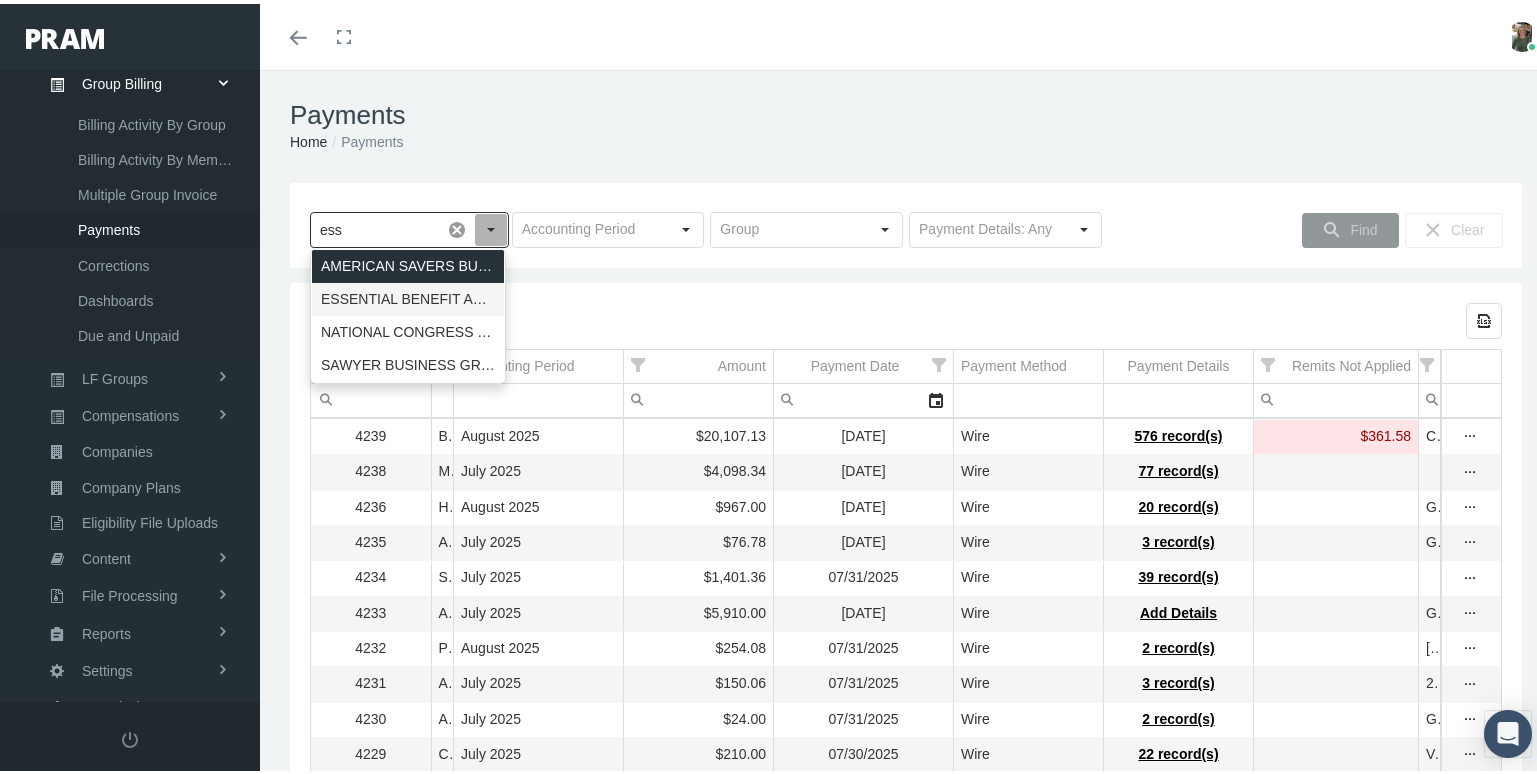 click on "ESSENTIAL BENEFIT ADMINISTRATORS" at bounding box center [408, 295] 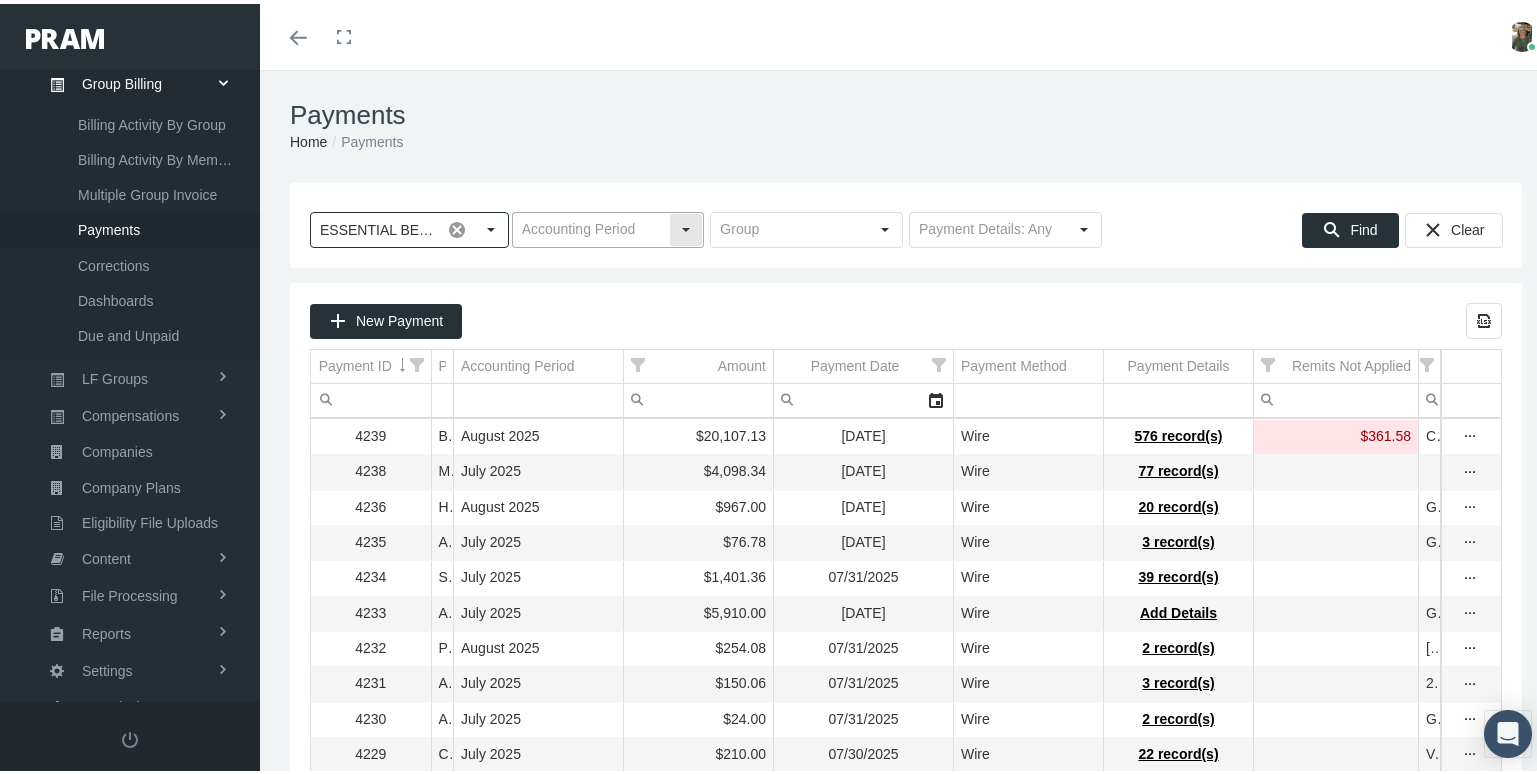 type on "ESSENTIAL BENEFIT ADMINISTRATORS" 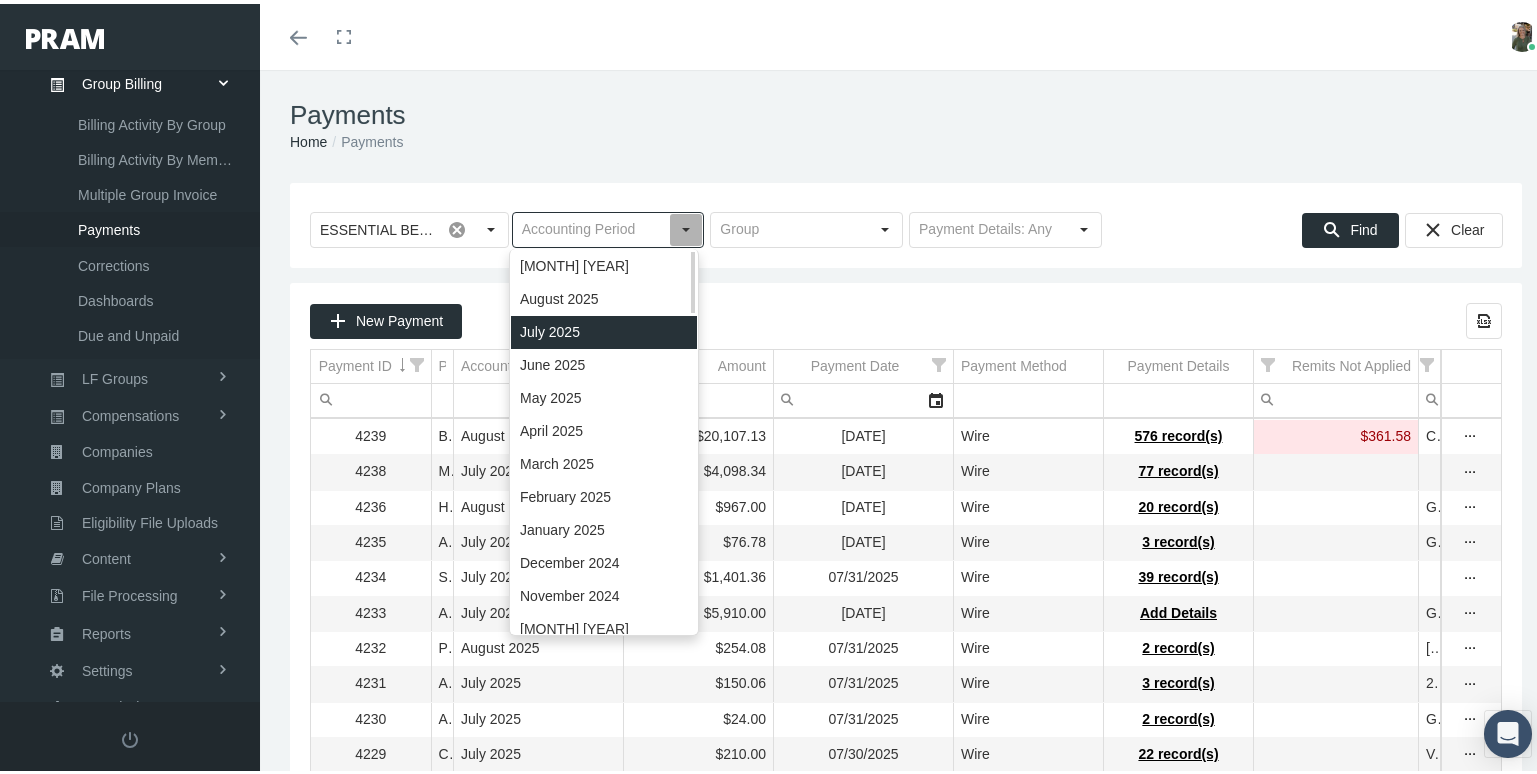 click on "July 2025" at bounding box center (604, 328) 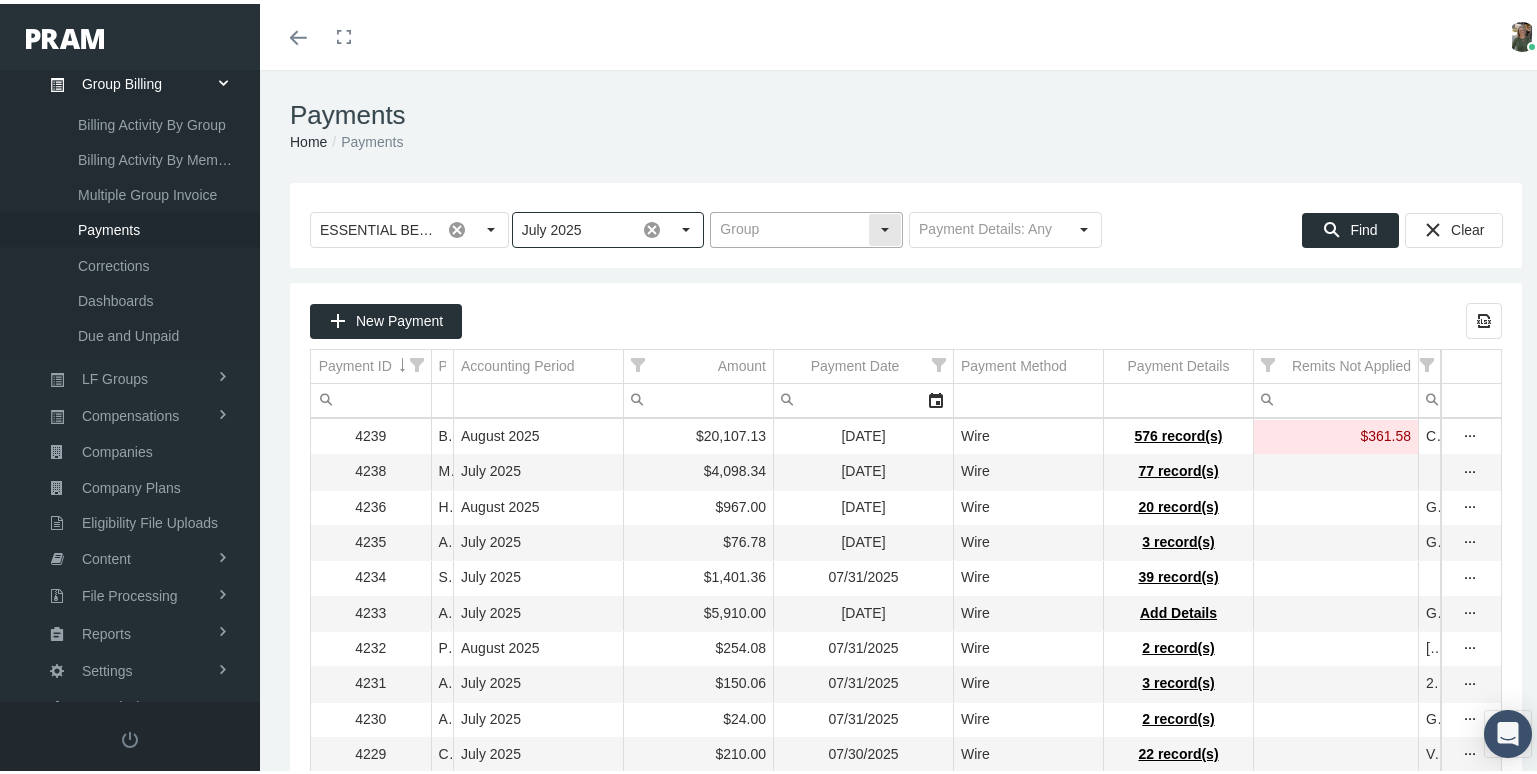 click at bounding box center (789, 226) 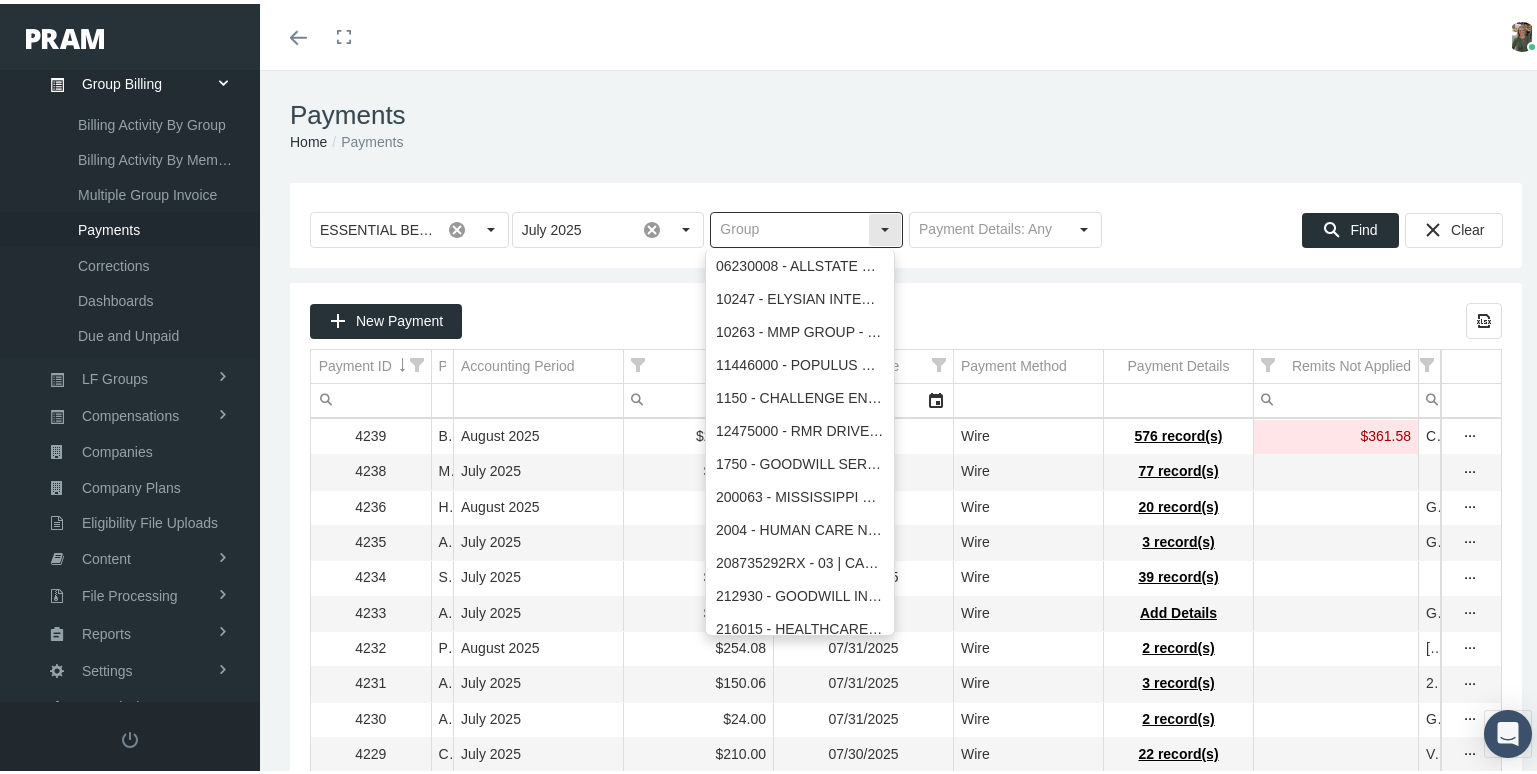 click at bounding box center [789, 226] 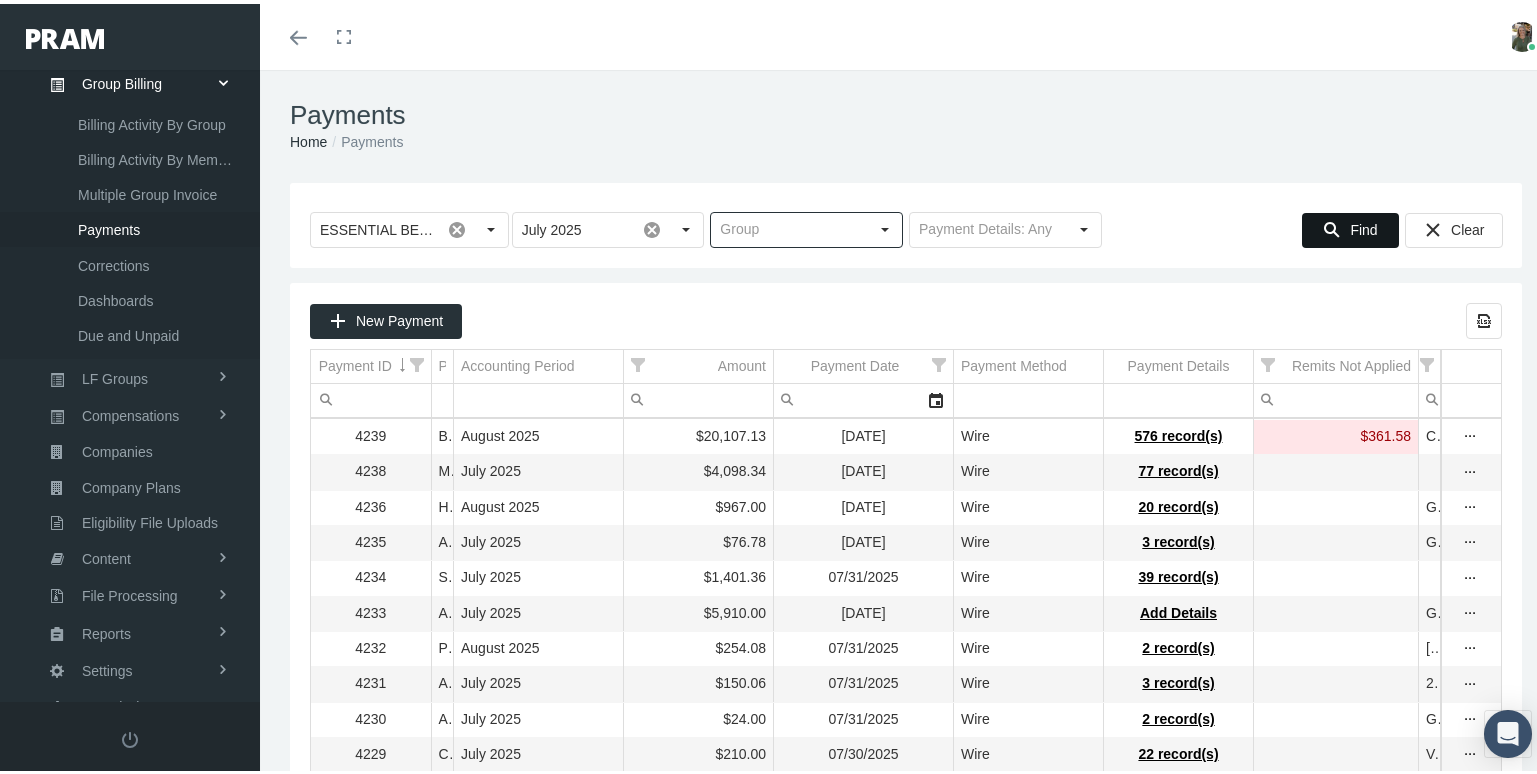 click on "Find" at bounding box center (1363, 226) 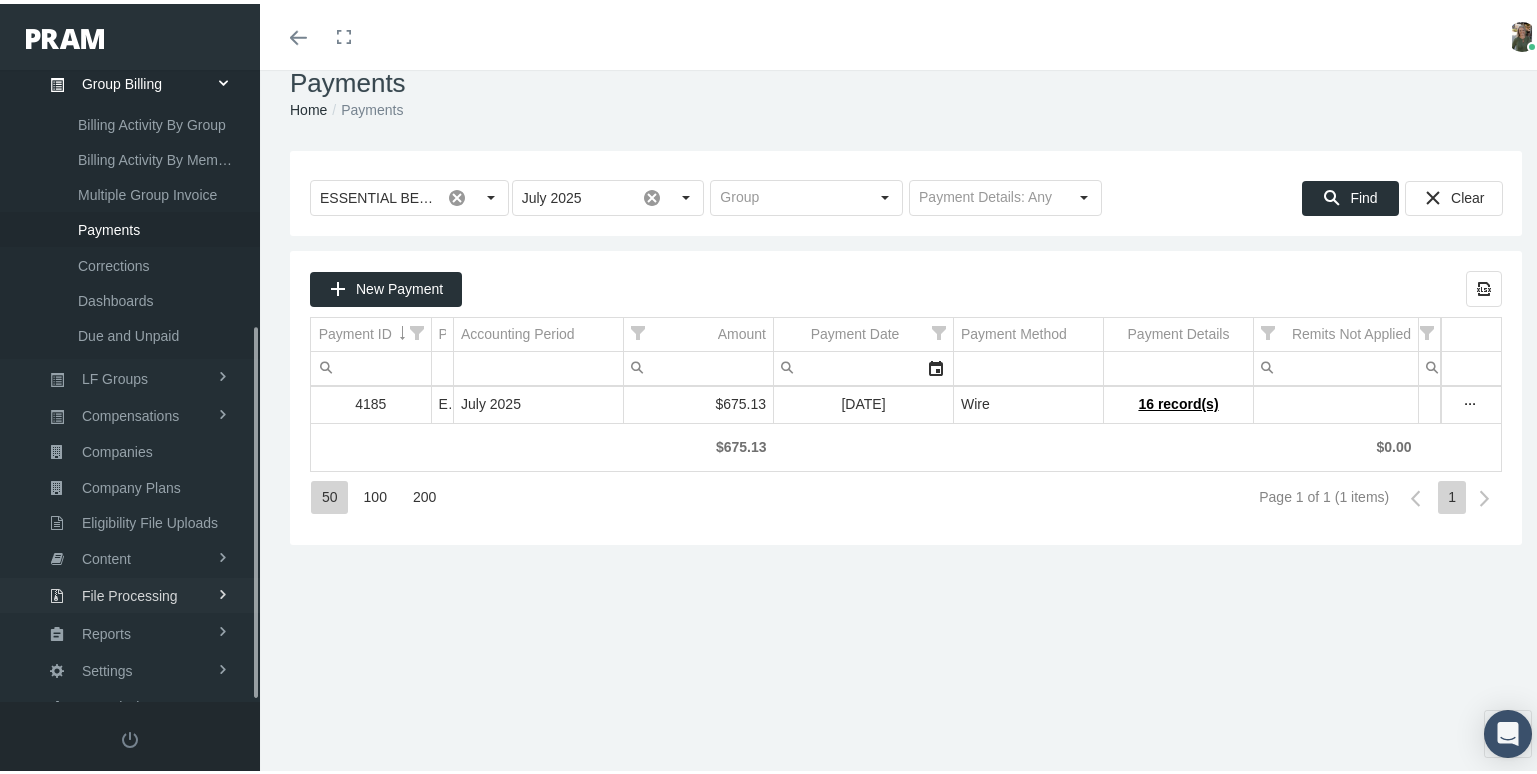 scroll, scrollTop: 44, scrollLeft: 0, axis: vertical 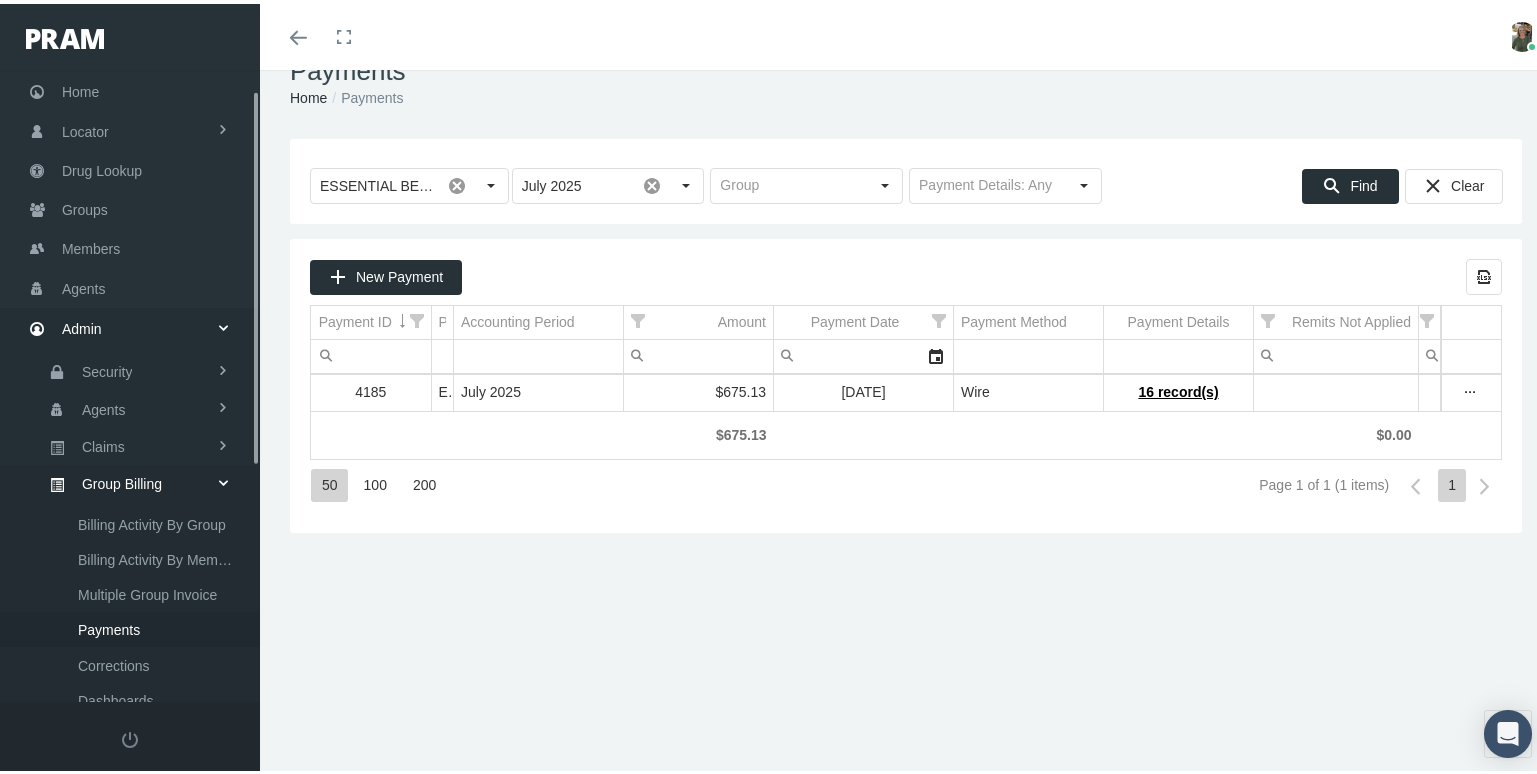 click on "Payments" at bounding box center [109, 626] 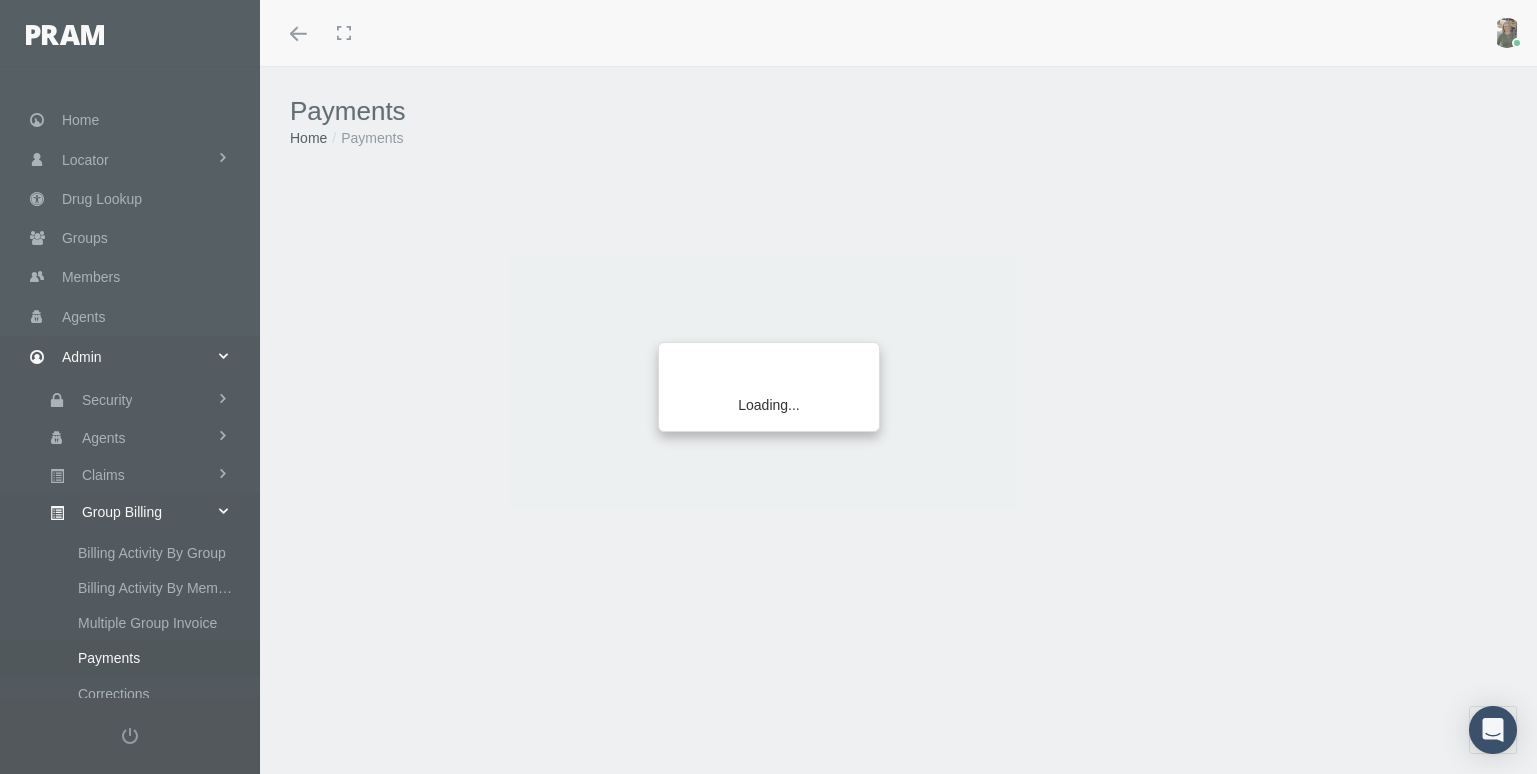 scroll, scrollTop: 0, scrollLeft: 0, axis: both 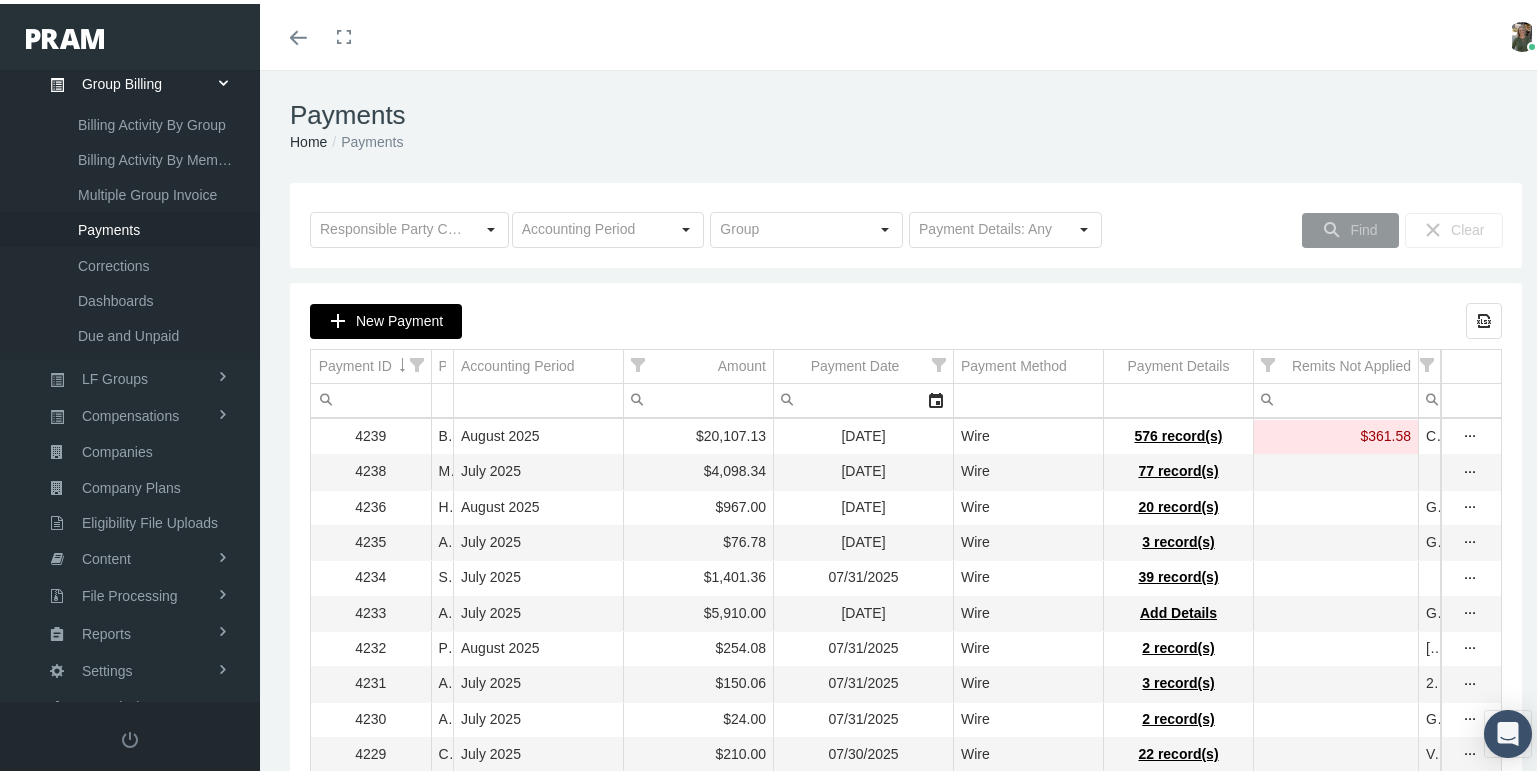 click on "New Payment" at bounding box center (399, 317) 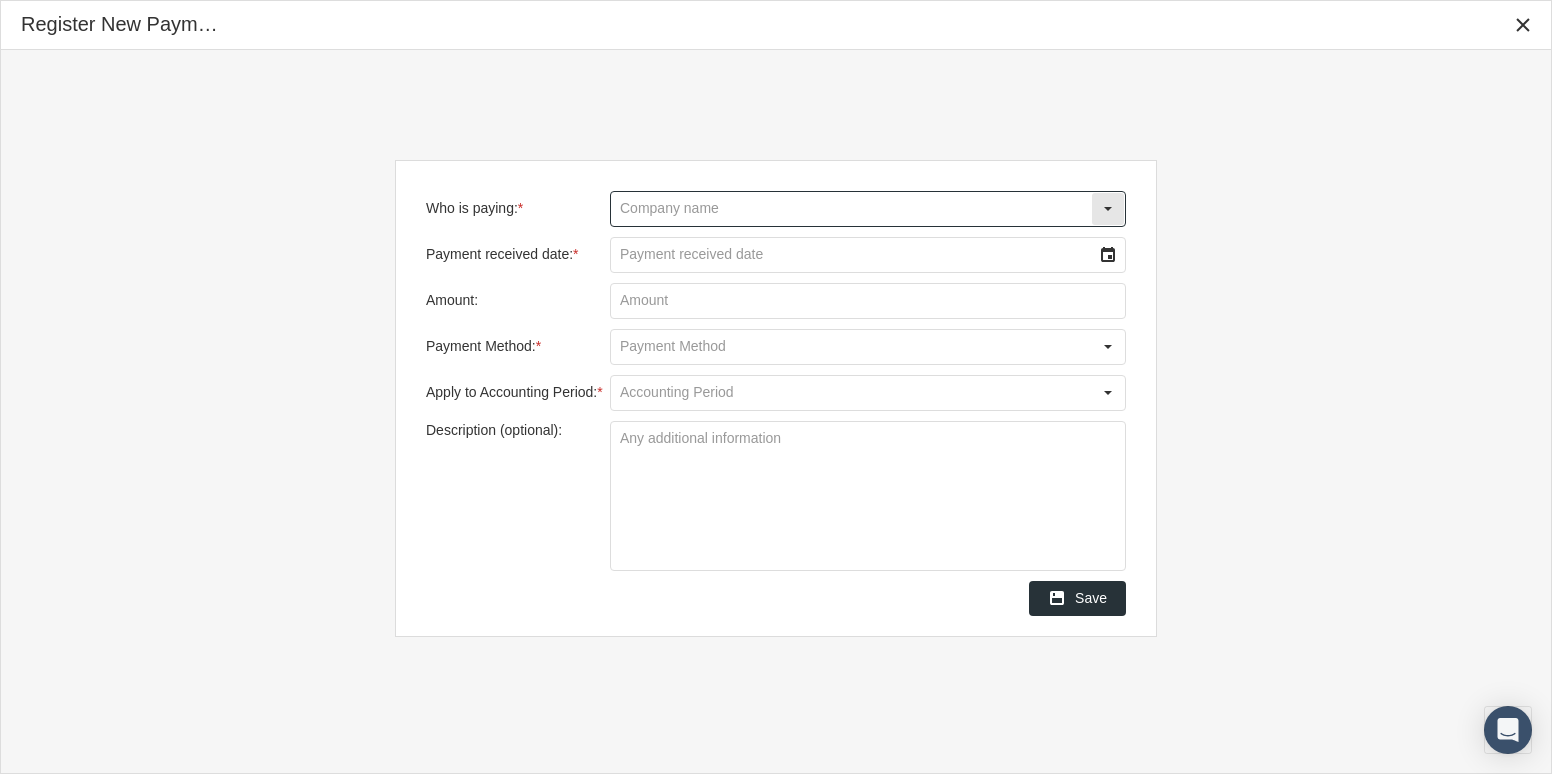 click on "Who is paying:  *" at bounding box center [851, 209] 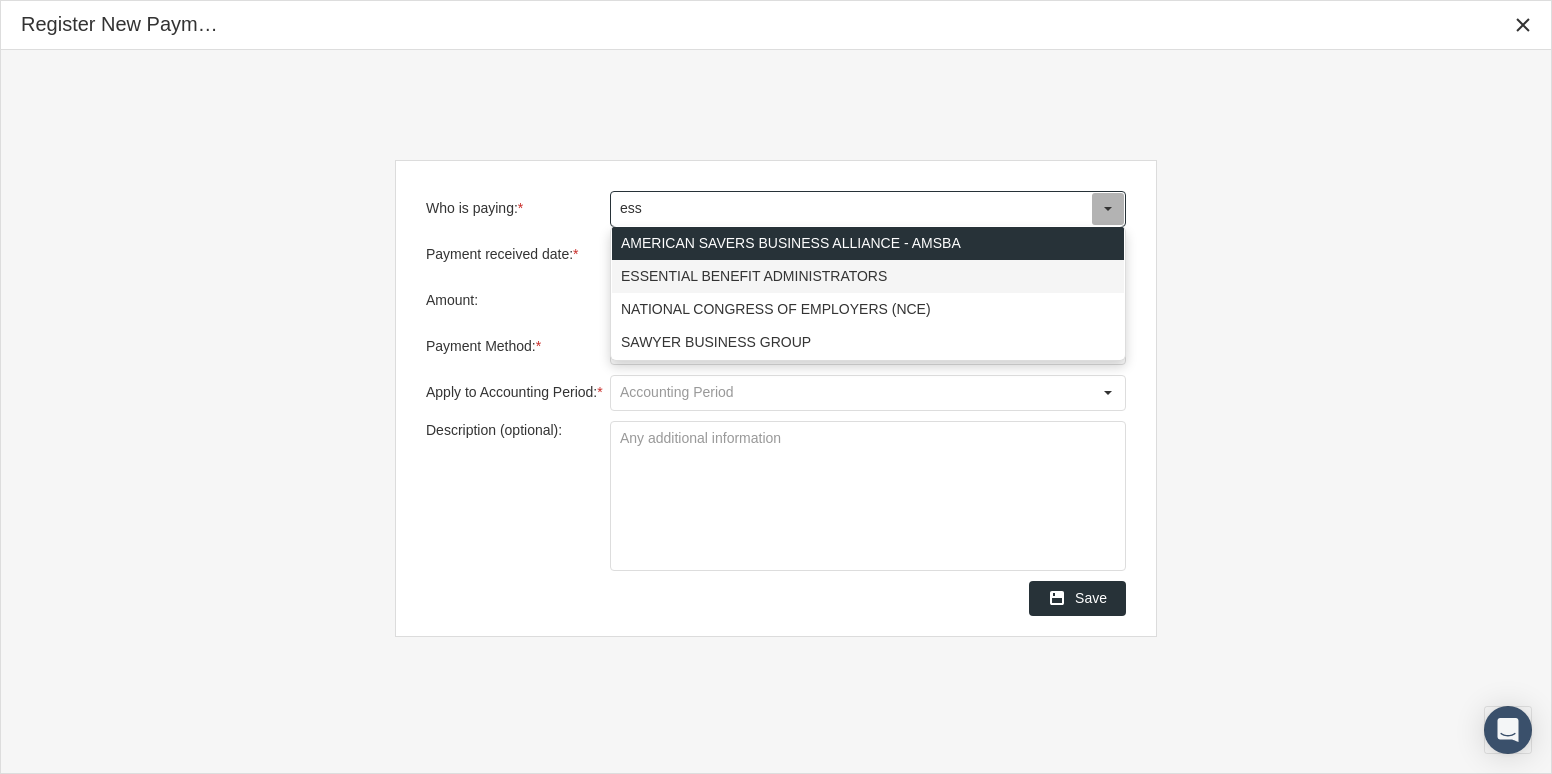 click on "ESSENTIAL BENEFIT ADMINISTRATORS" at bounding box center [868, 276] 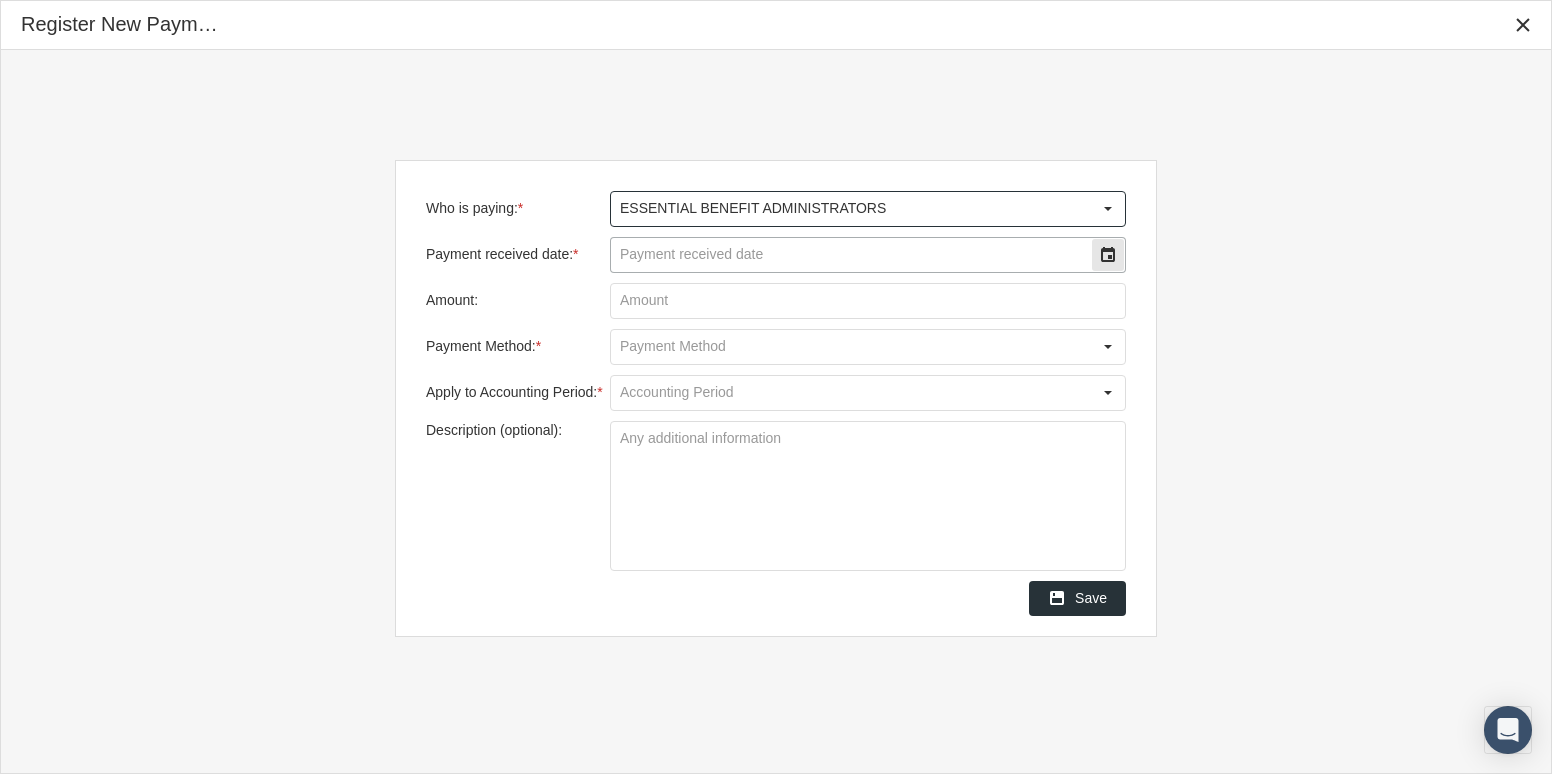 type on "ESSENTIAL BENEFIT ADMINISTRATORS" 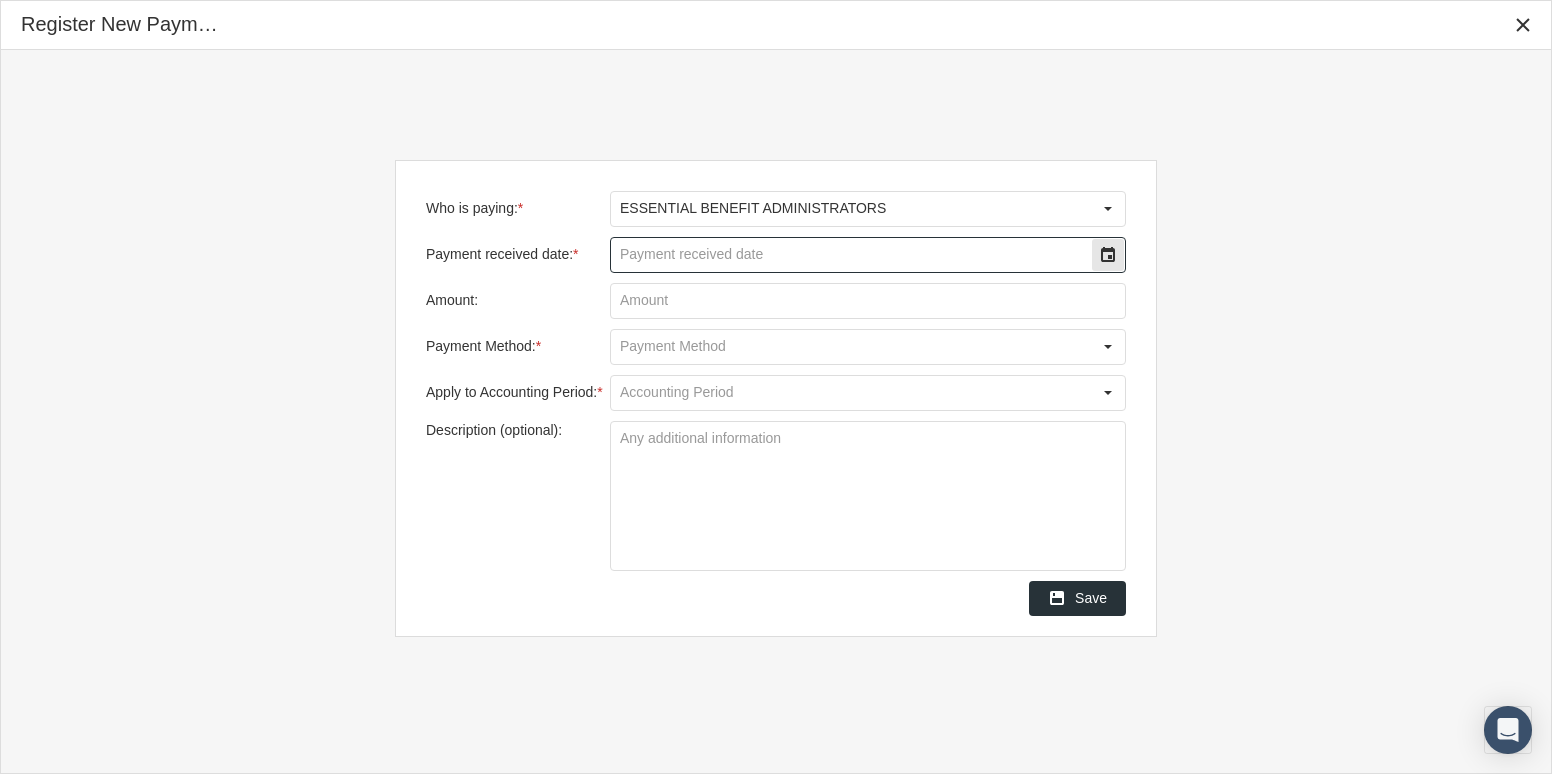 click on "Payment received date:  *" at bounding box center (851, 255) 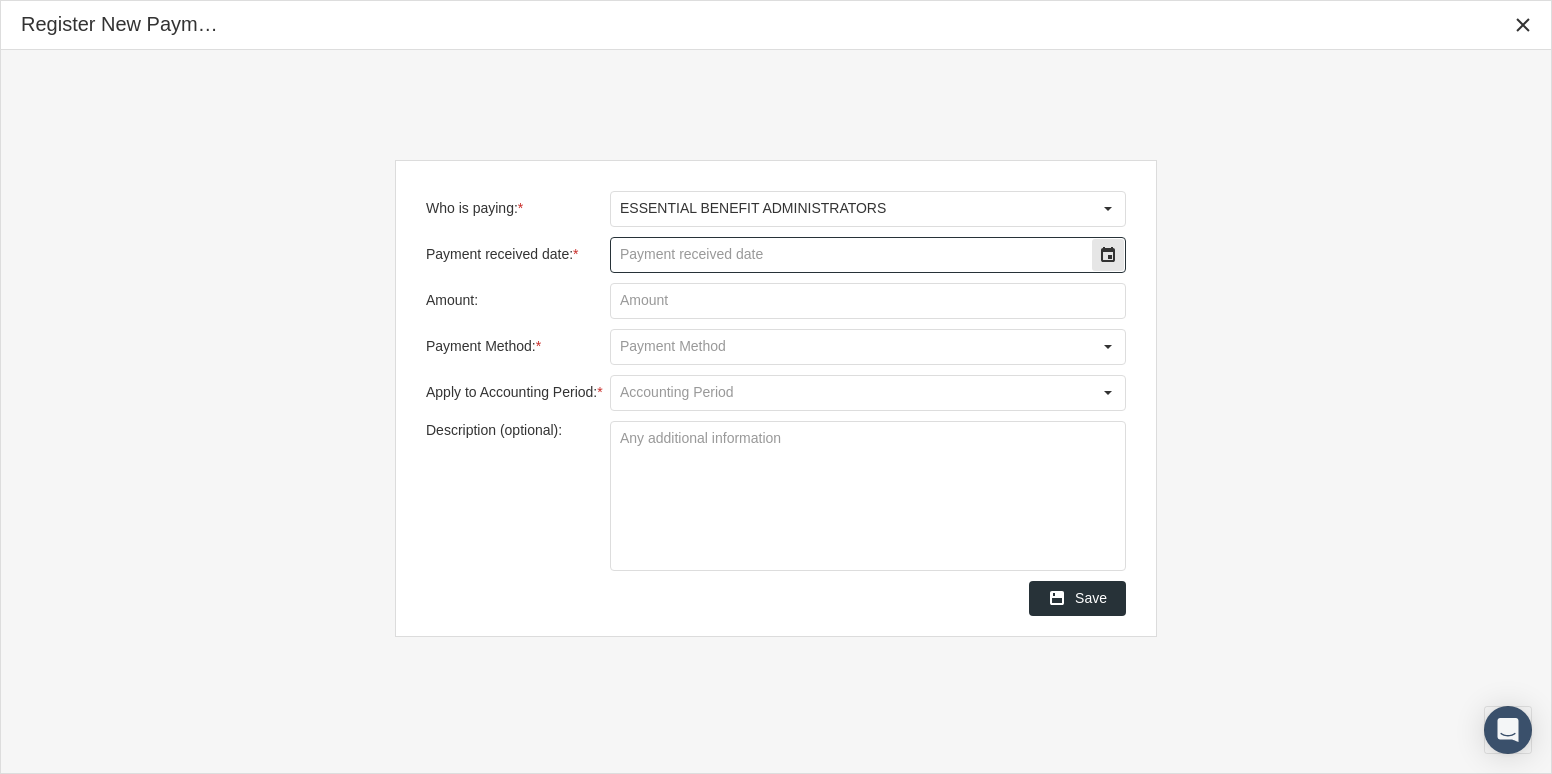 click 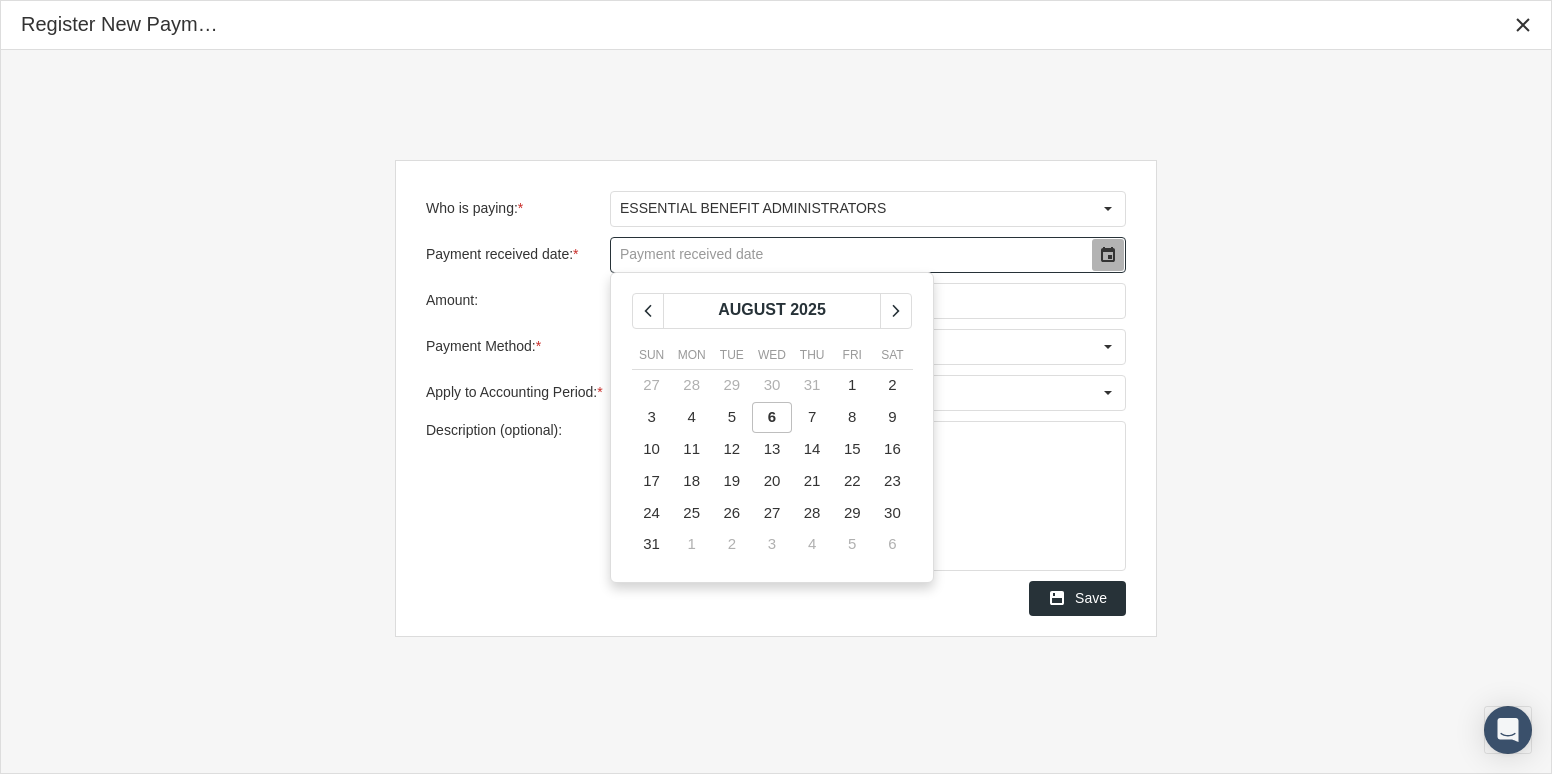 click on "6" at bounding box center (772, 418) 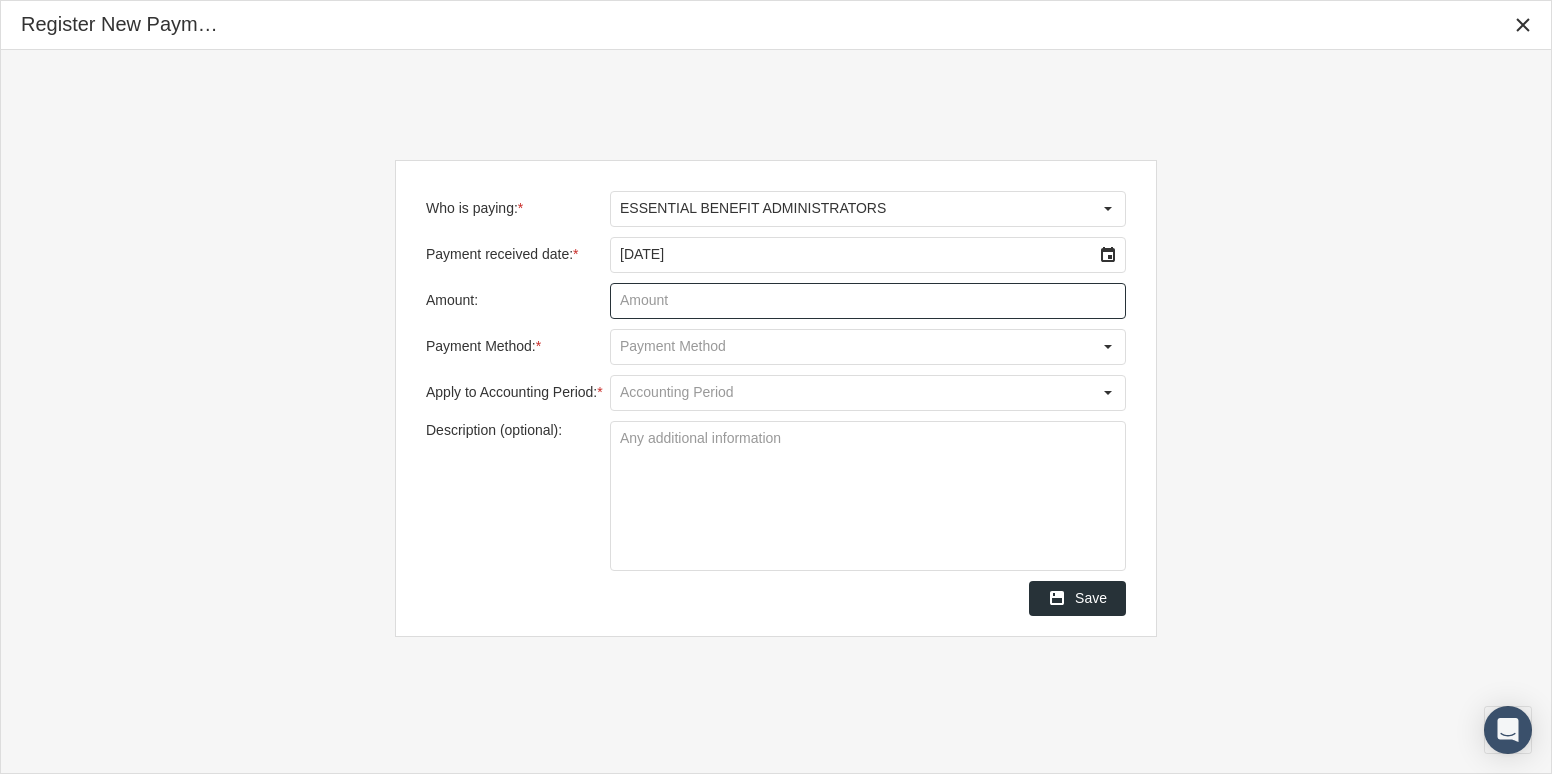 click on "Amount:" at bounding box center (868, 301) 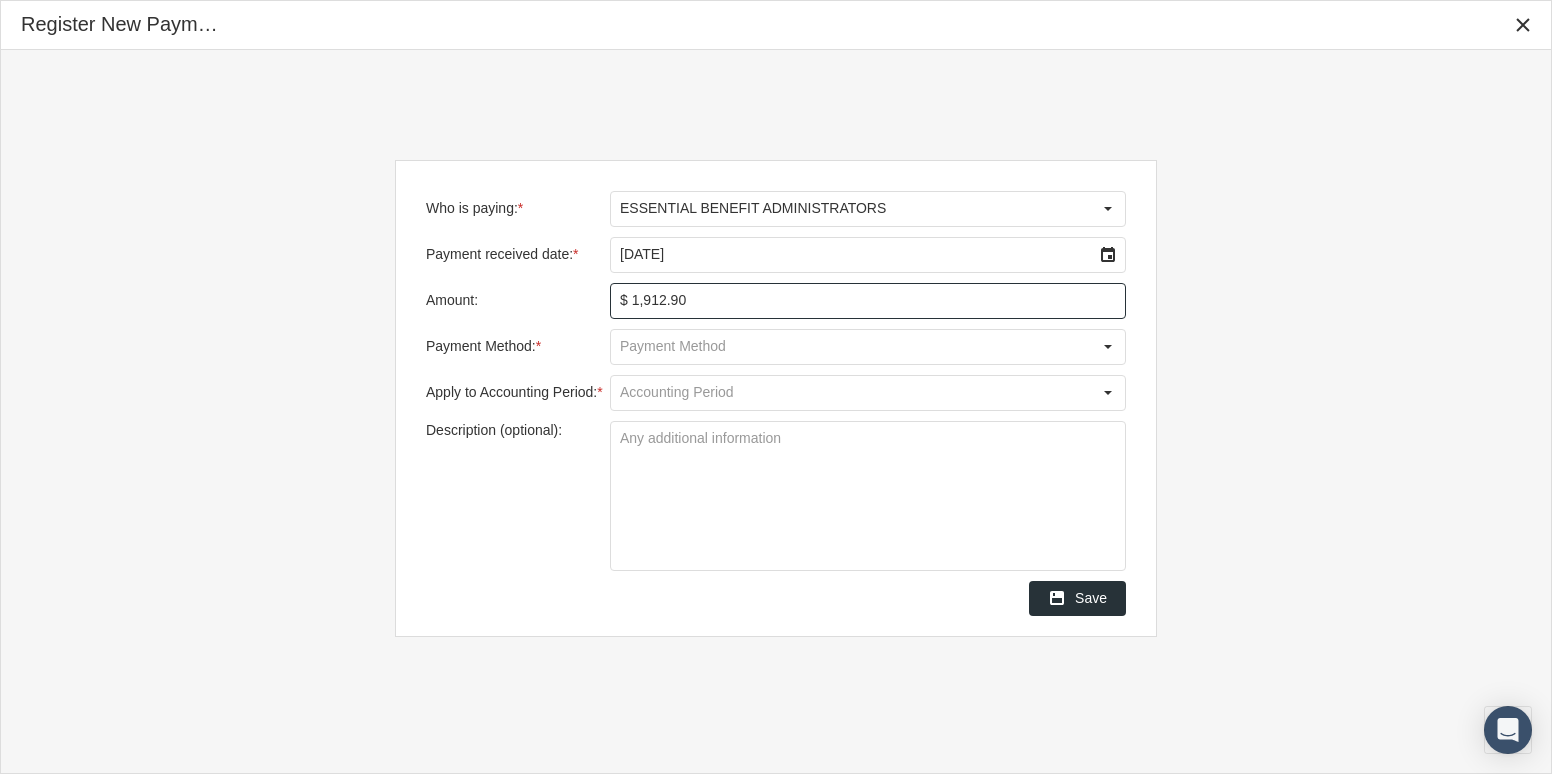 type on "$ 1,912.99" 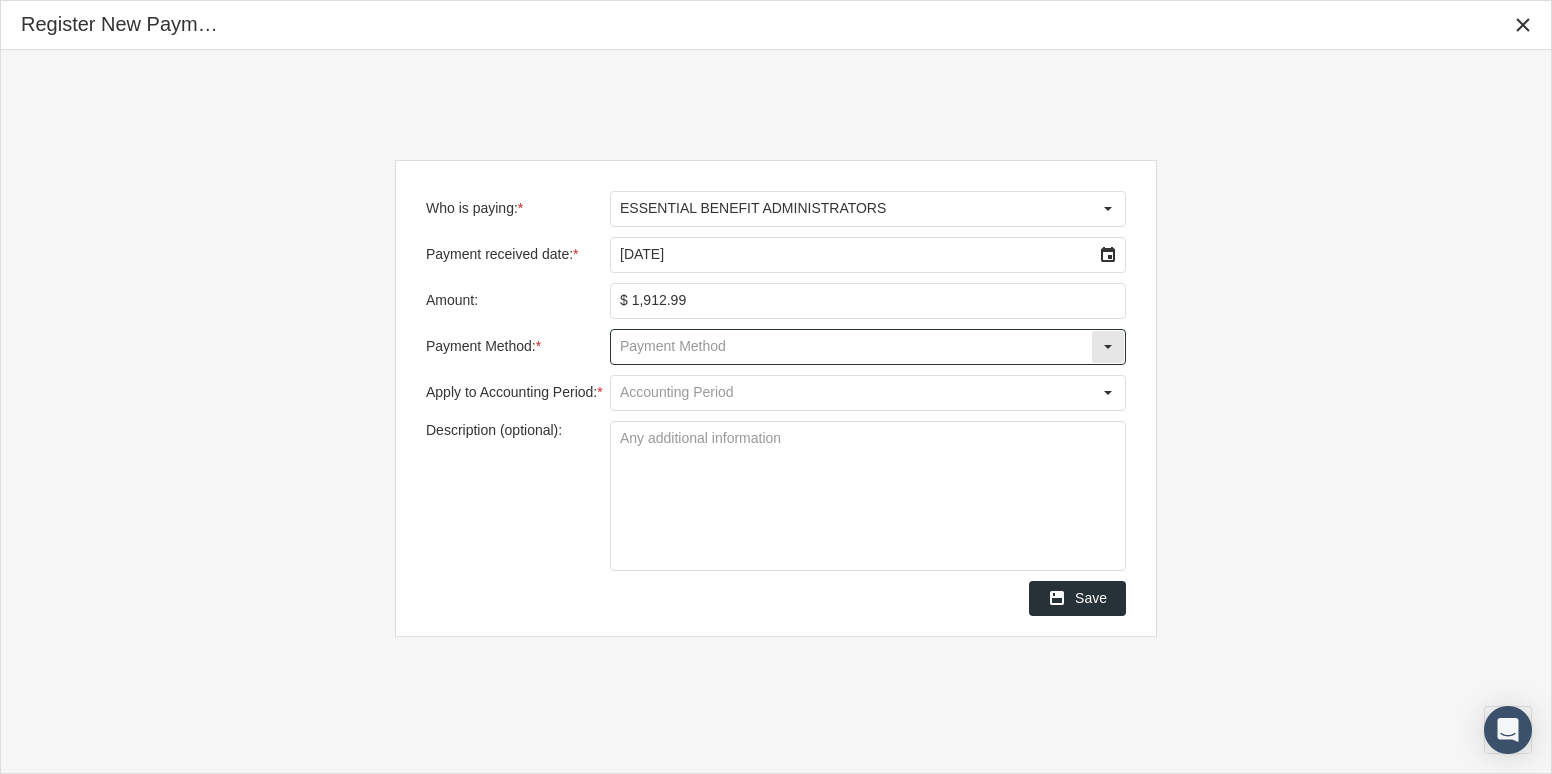 click on "Payment Method:  *" at bounding box center (851, 347) 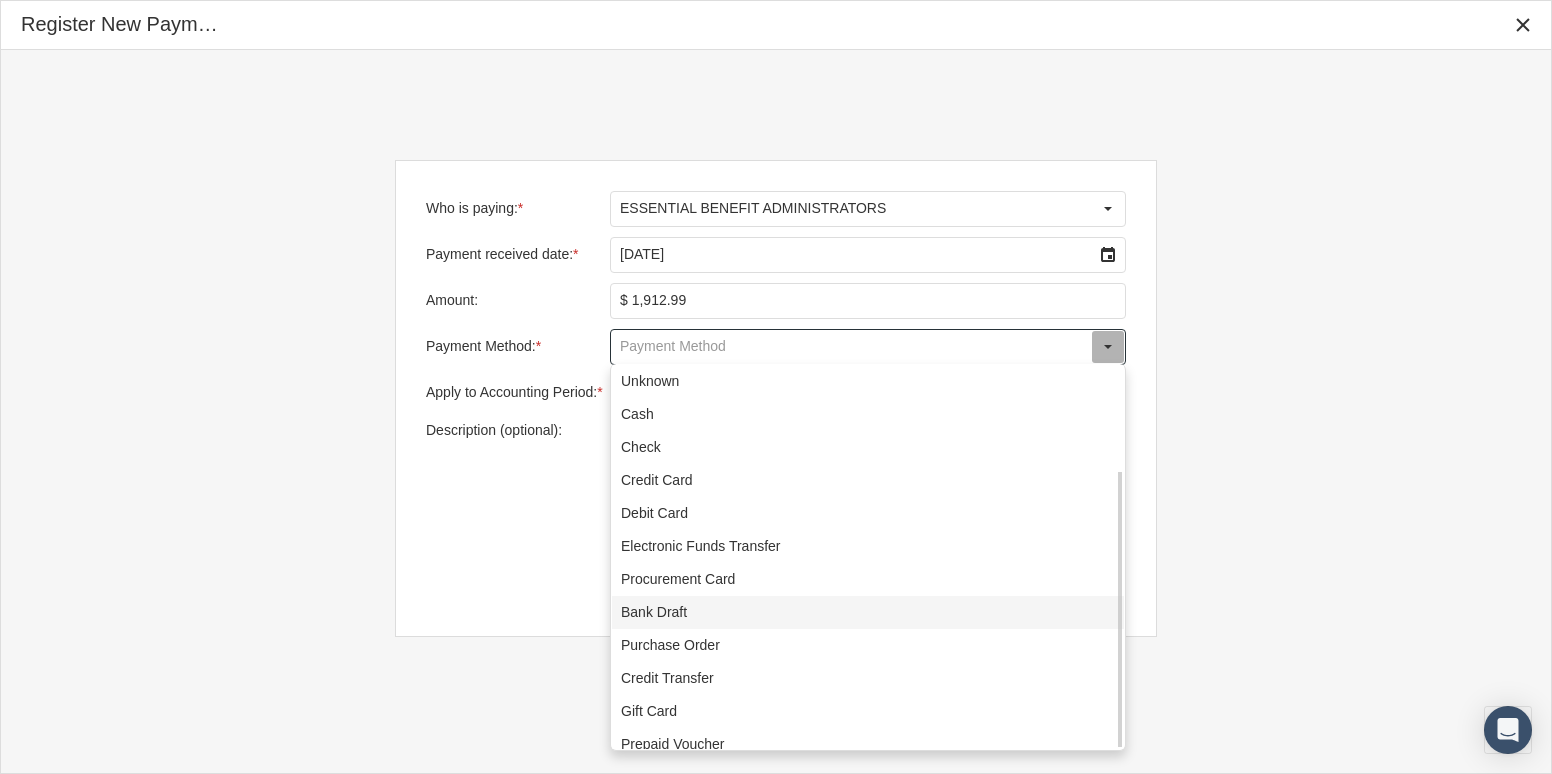 scroll, scrollTop: 144, scrollLeft: 0, axis: vertical 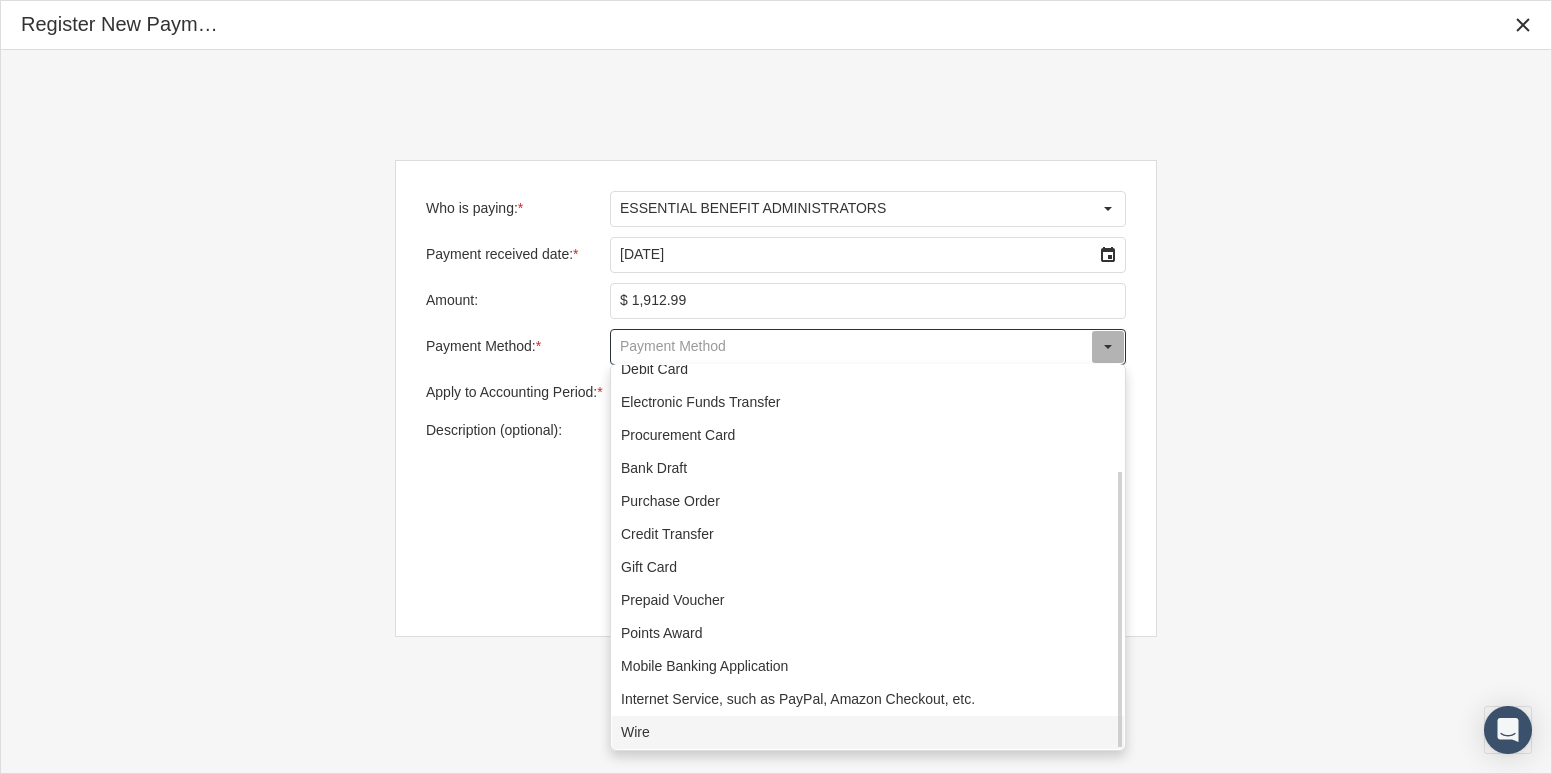click on "Wire" at bounding box center (868, 732) 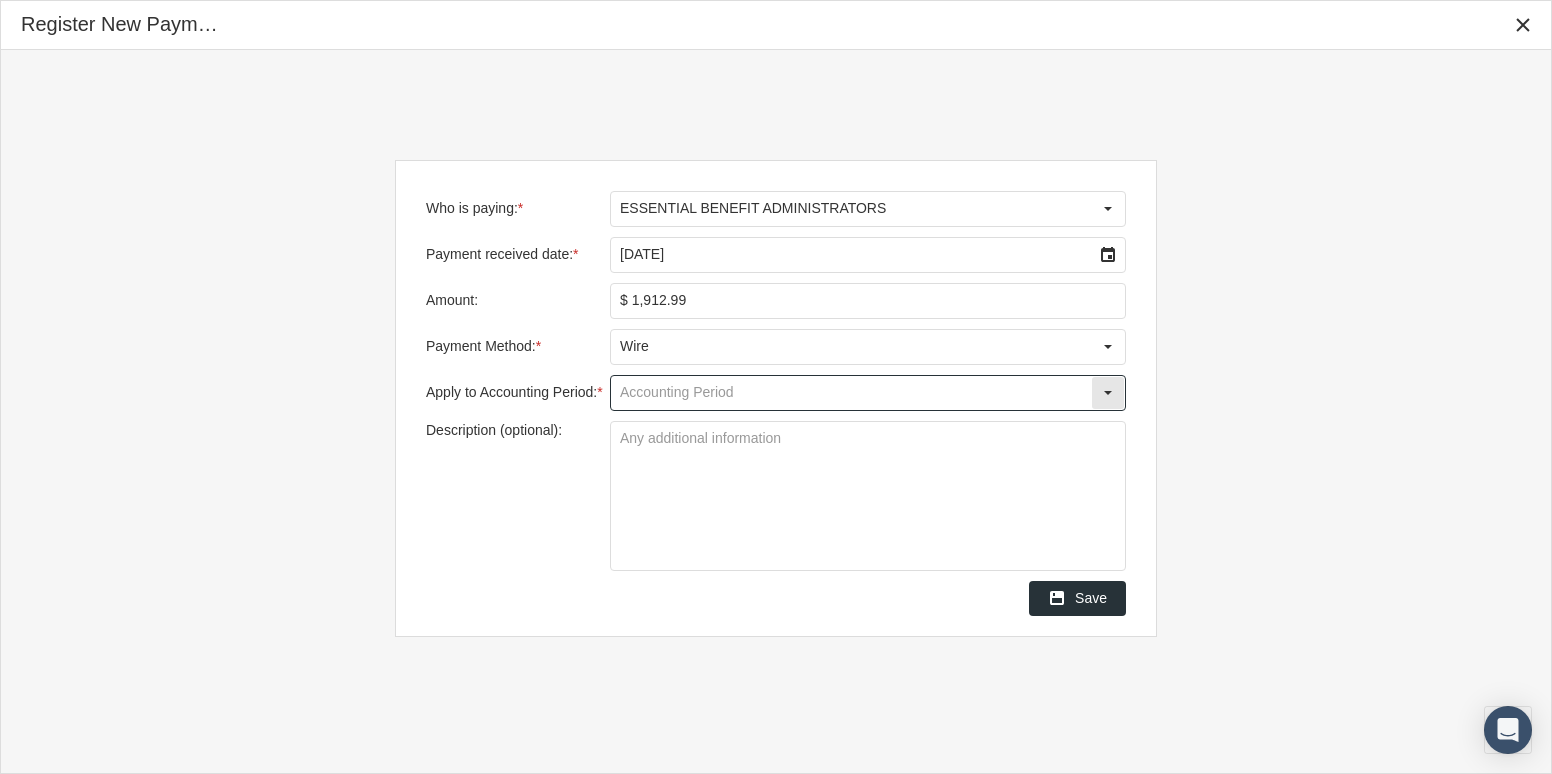 click on "Apply to Accounting Period:  *" at bounding box center (851, 393) 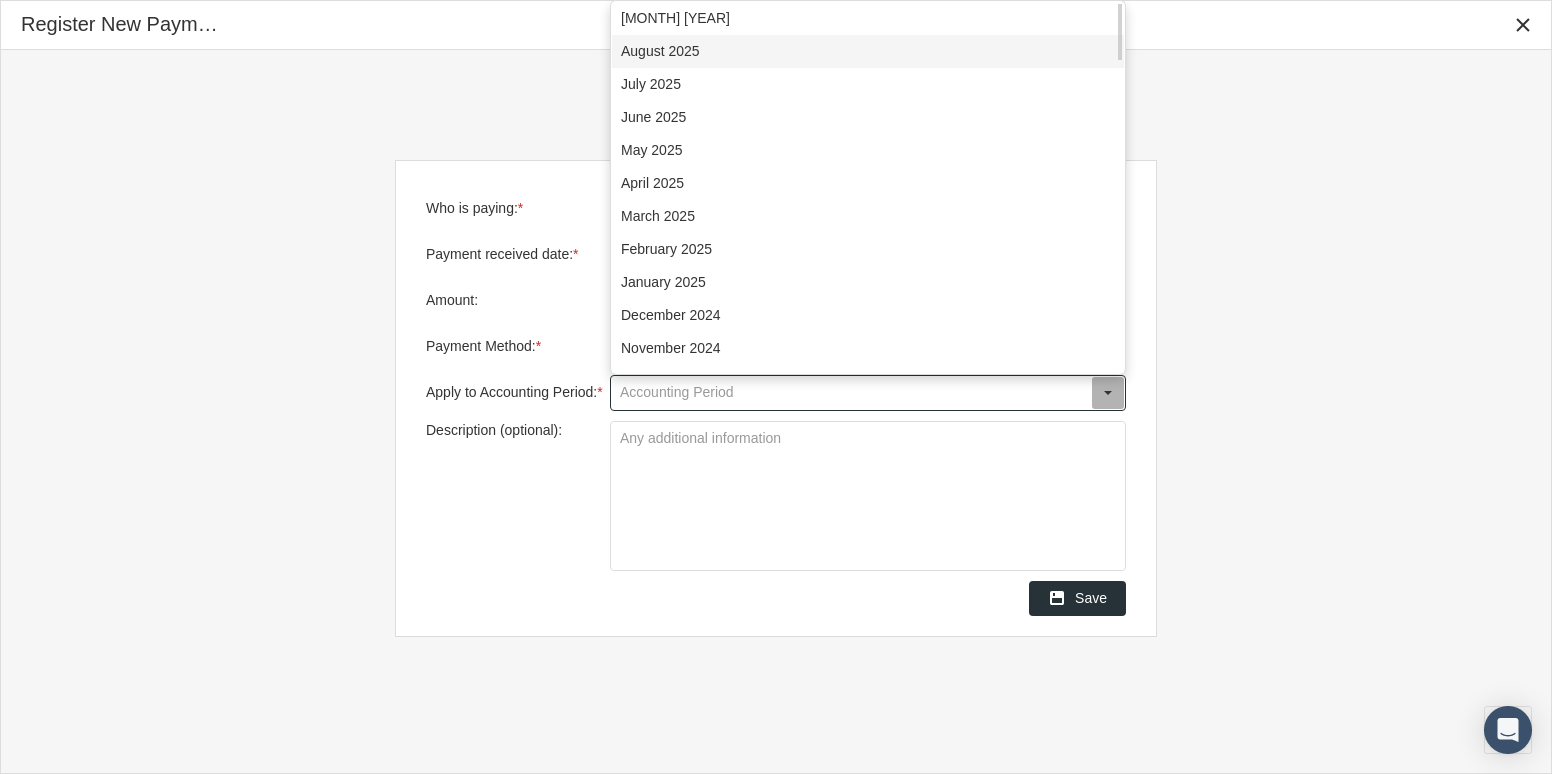click on "August 2025" at bounding box center [868, 51] 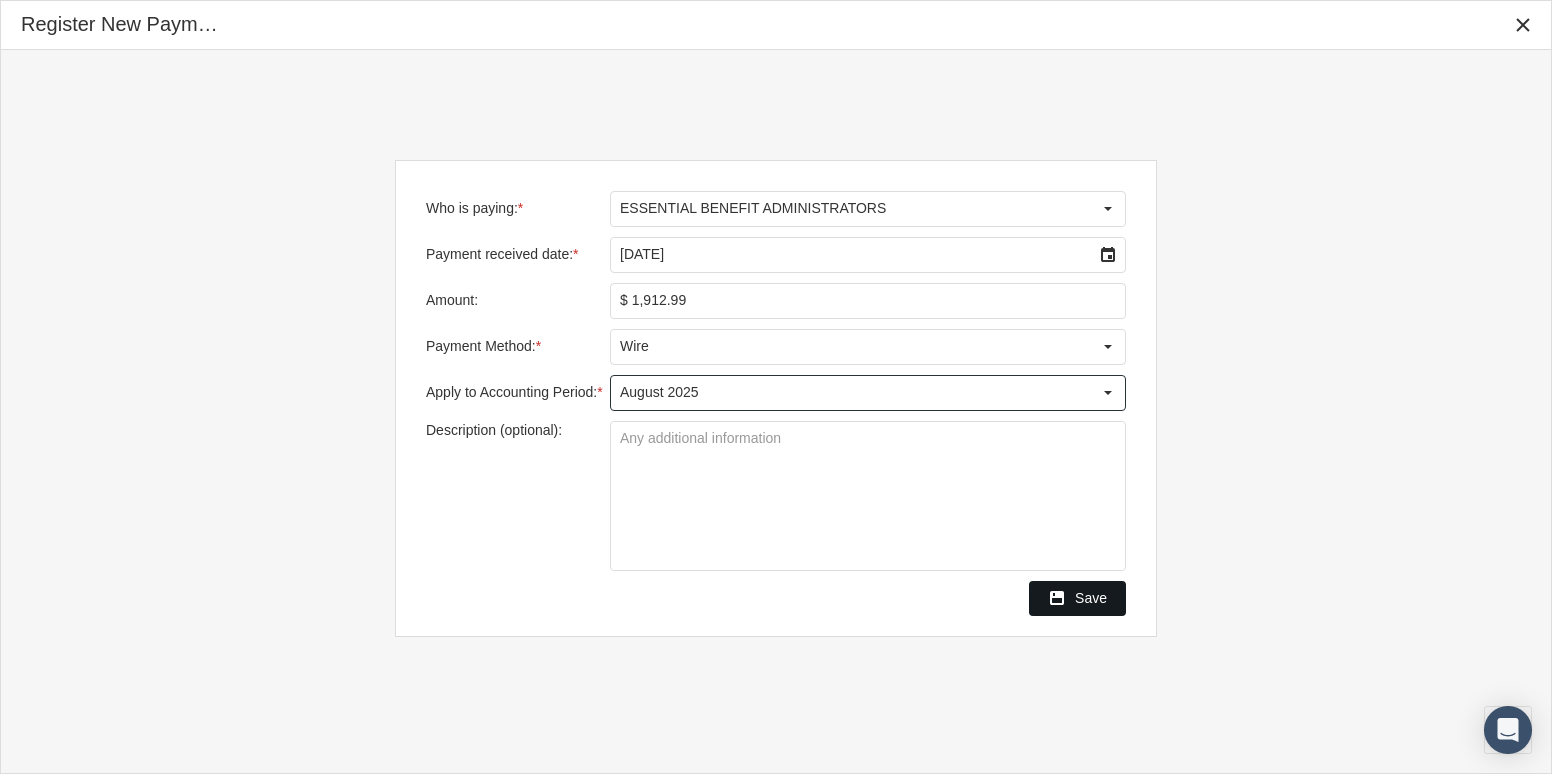 click on "Save" at bounding box center (1077, 598) 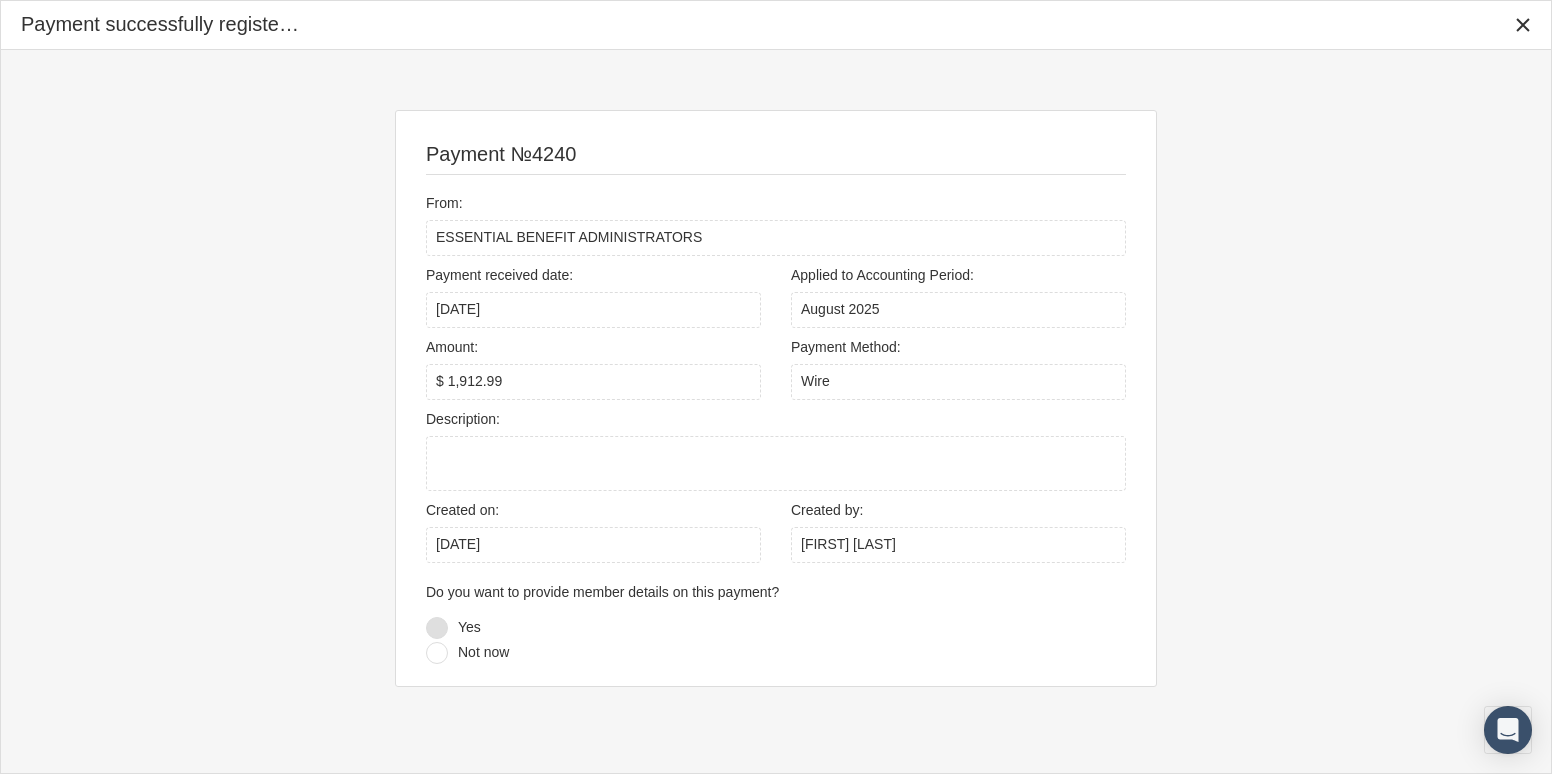 click at bounding box center (437, 628) 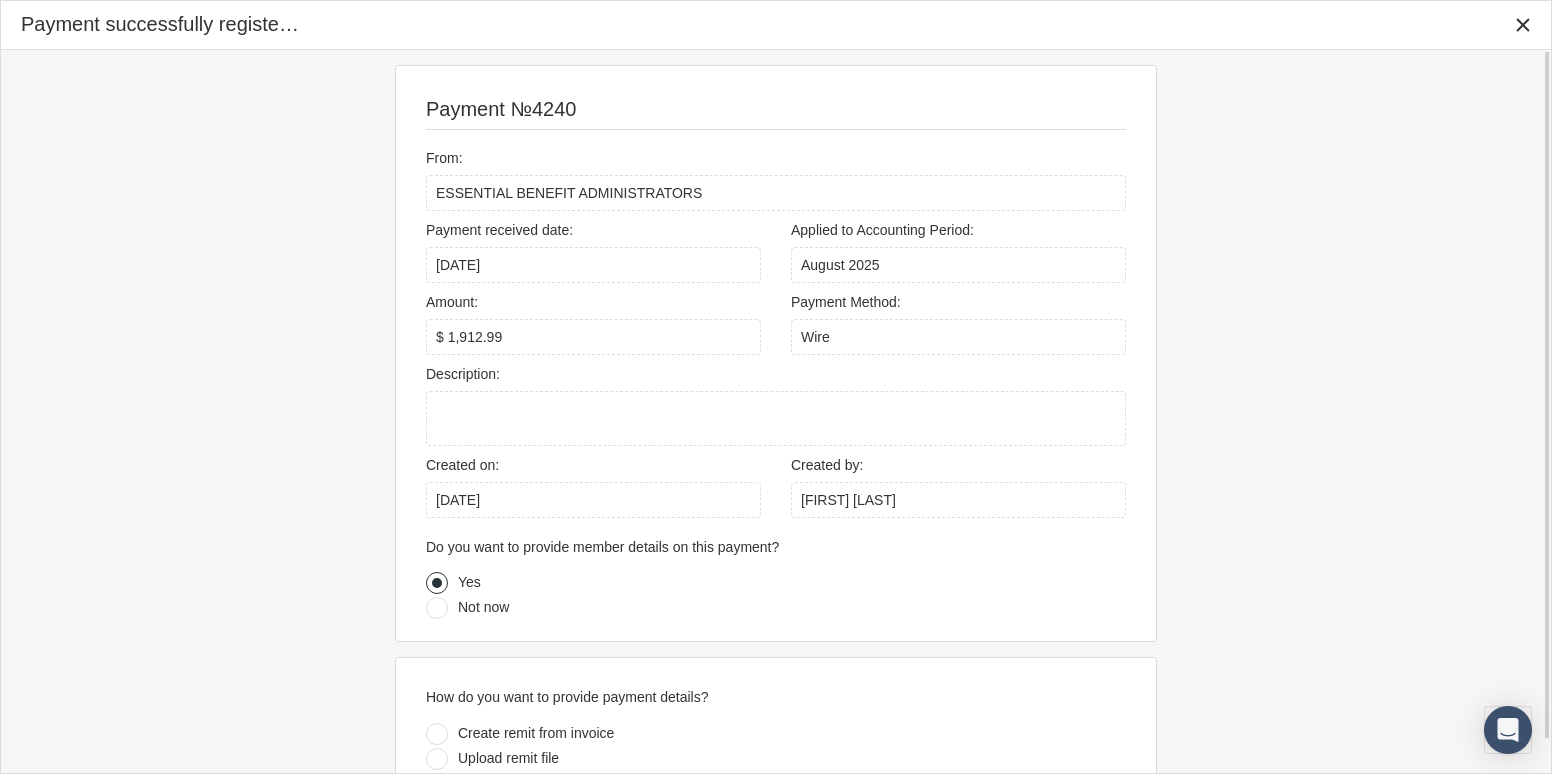 scroll, scrollTop: 35, scrollLeft: 0, axis: vertical 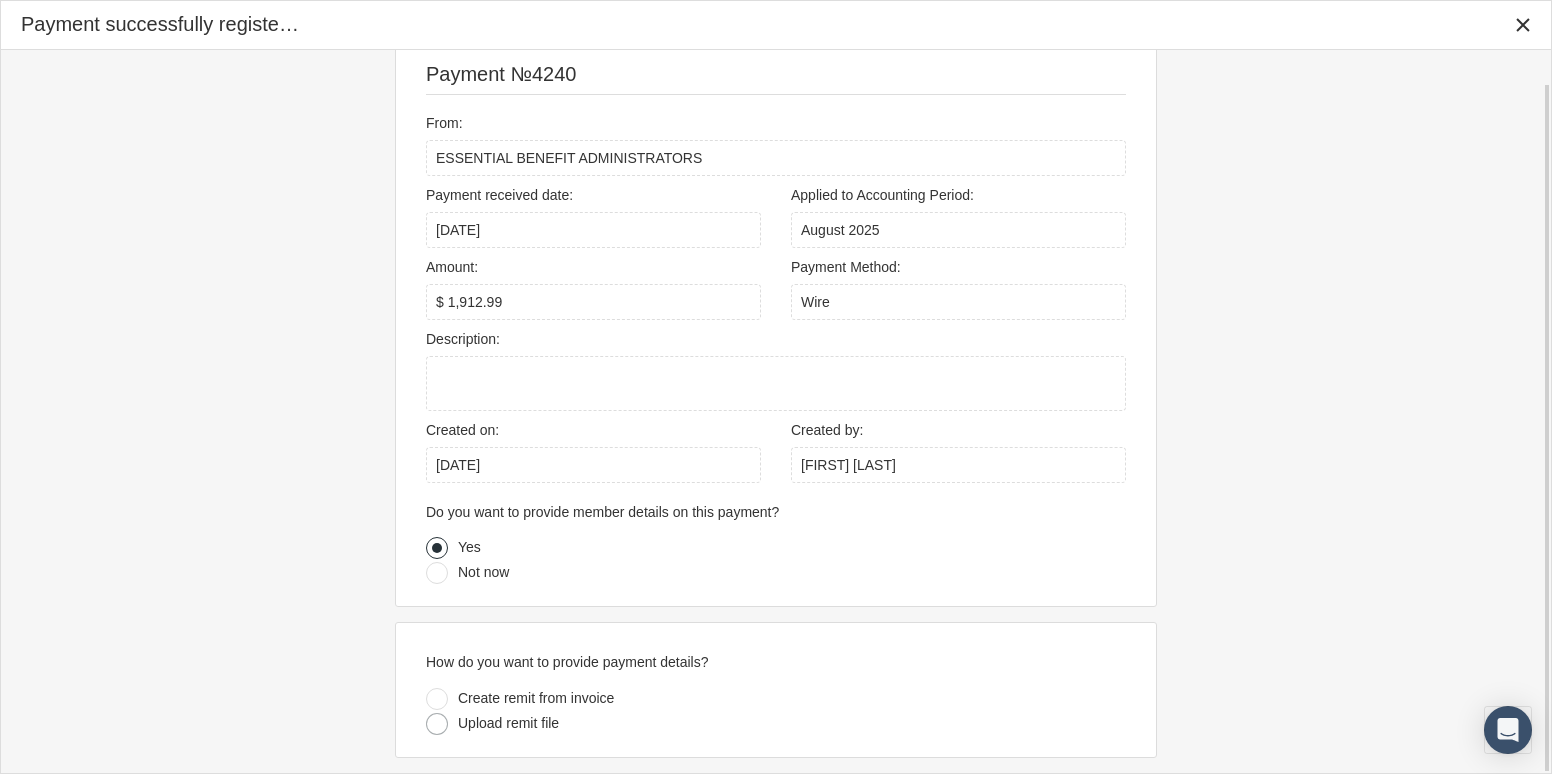 click at bounding box center (437, 724) 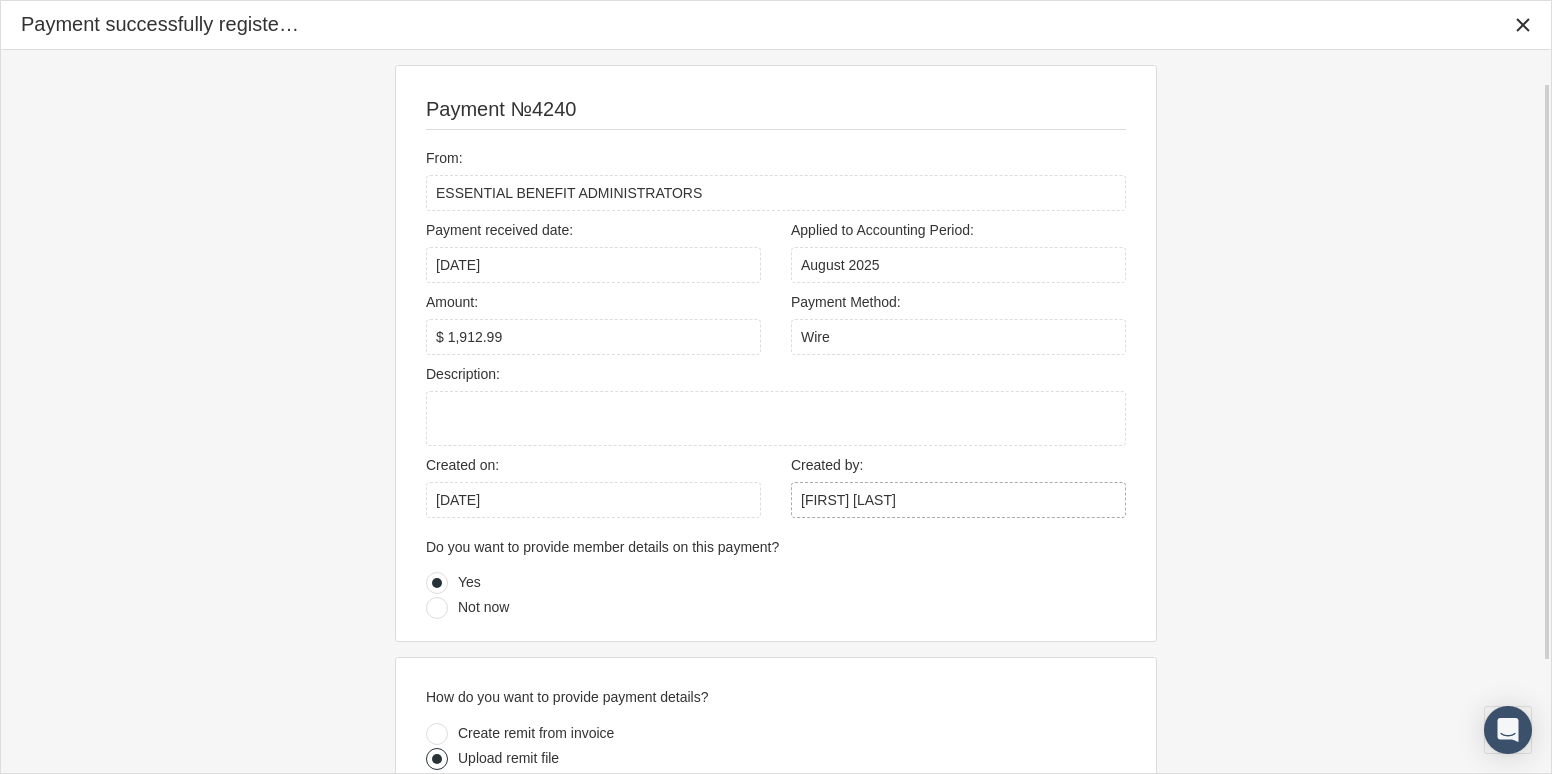 scroll, scrollTop: 181, scrollLeft: 0, axis: vertical 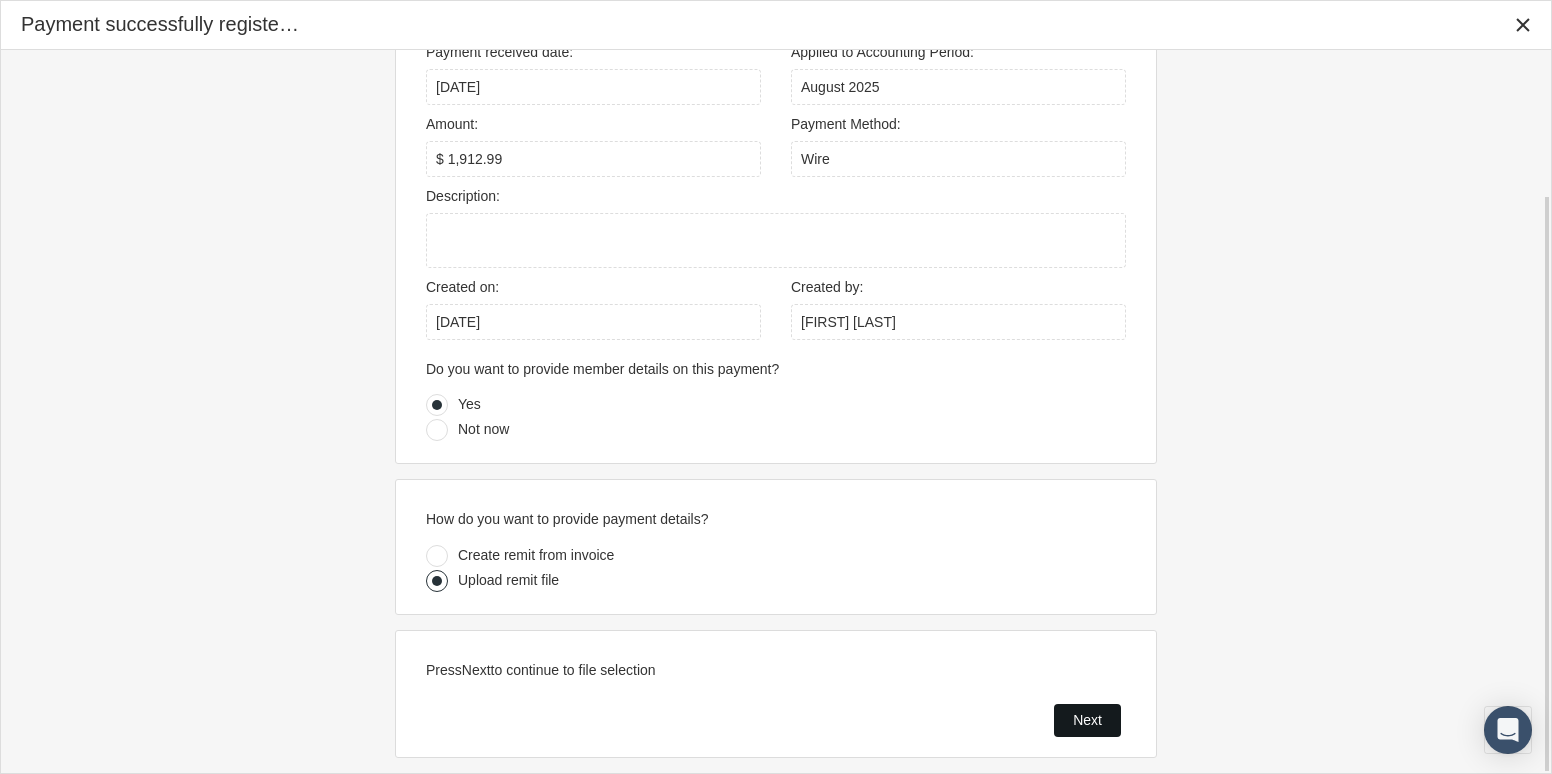 click on "Next" at bounding box center (1087, 720) 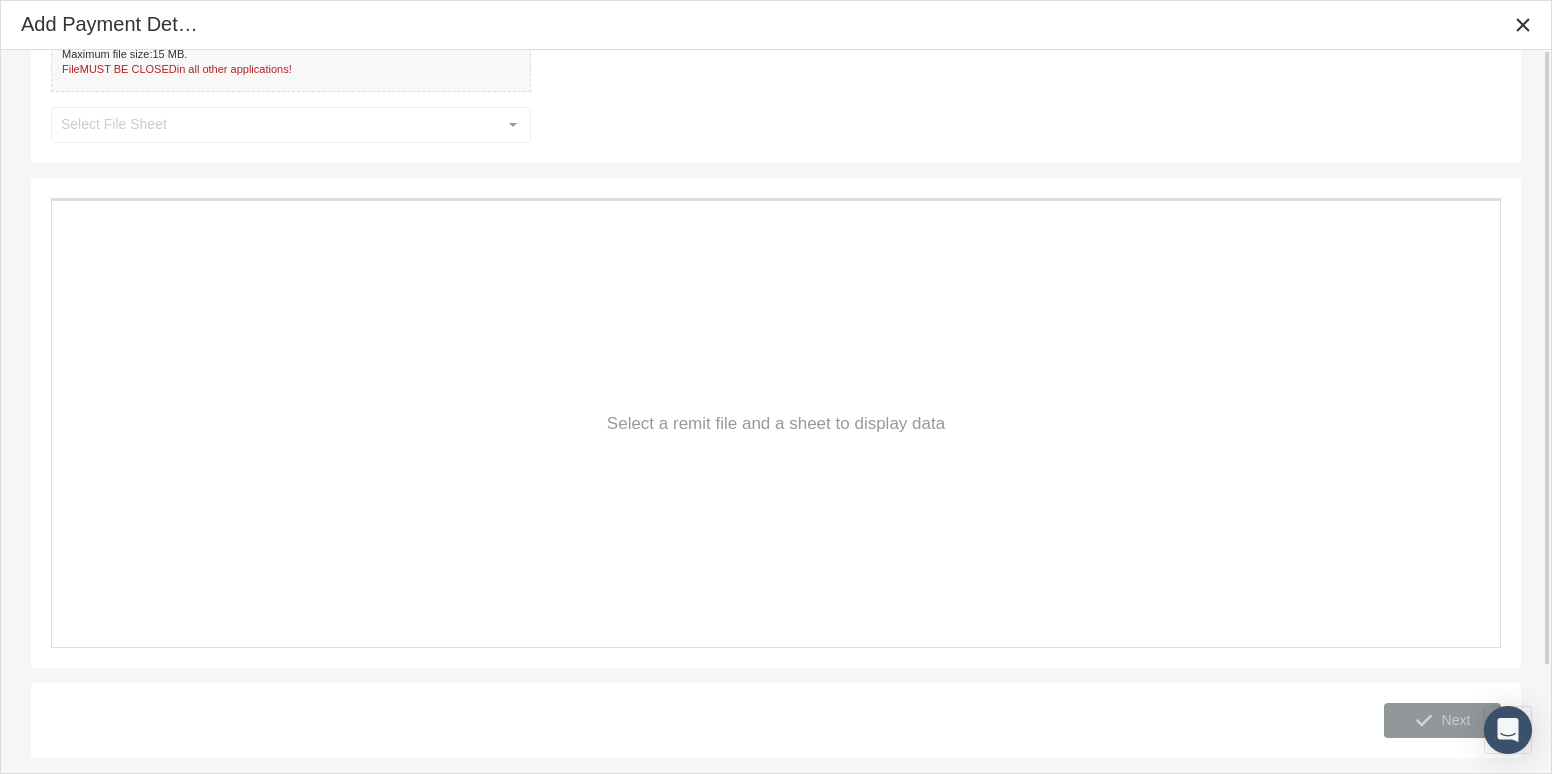 scroll, scrollTop: 0, scrollLeft: 0, axis: both 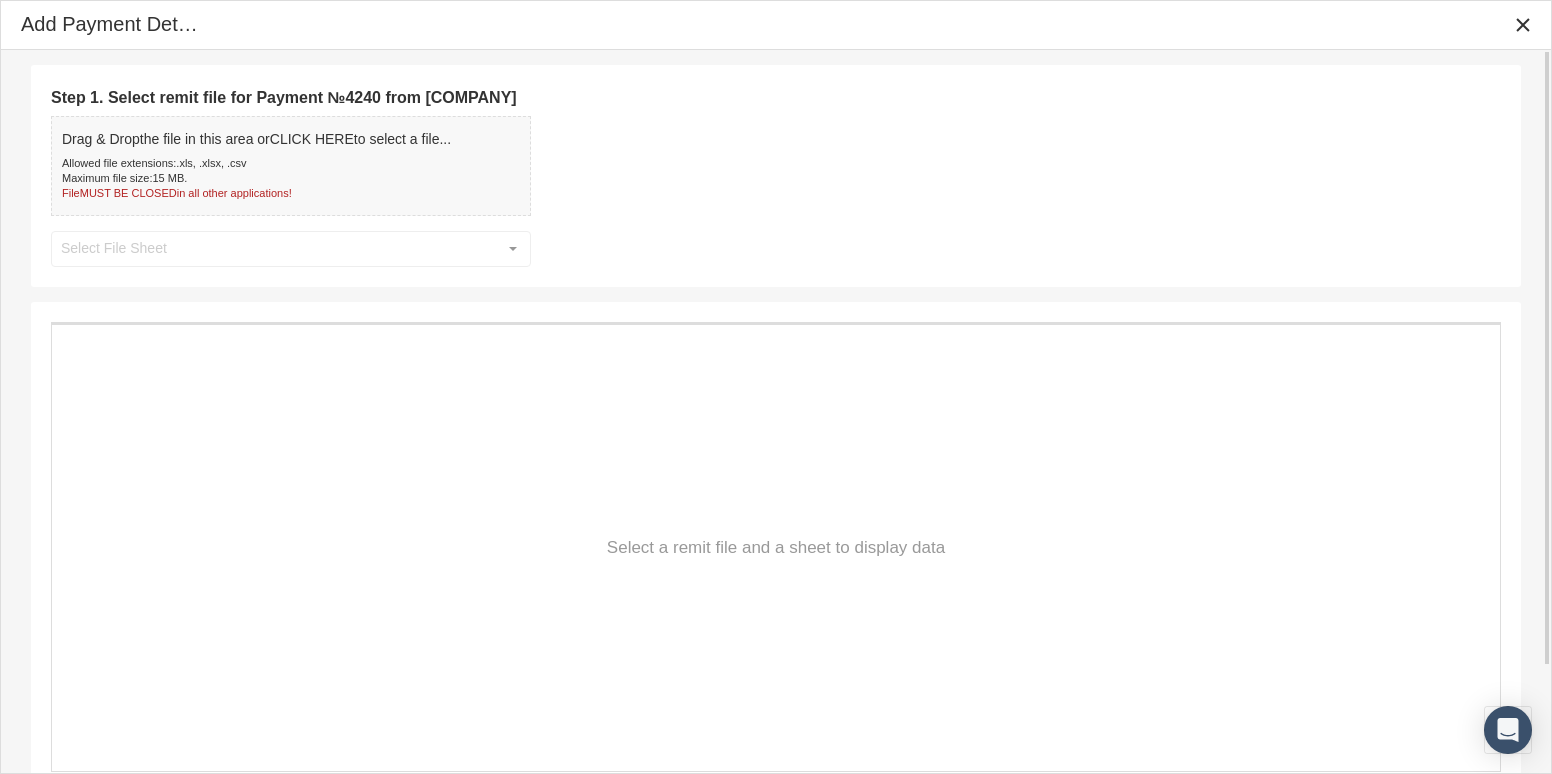 click on "Drag & Drop  the file in this area or  CLICK HERE  to select a file... Allowed file extensions:  .xls, .xlsx, .csv Maximum file size:  15 MB . File  MUST BE CLOSED  in all other applications!" at bounding box center (256, 165) 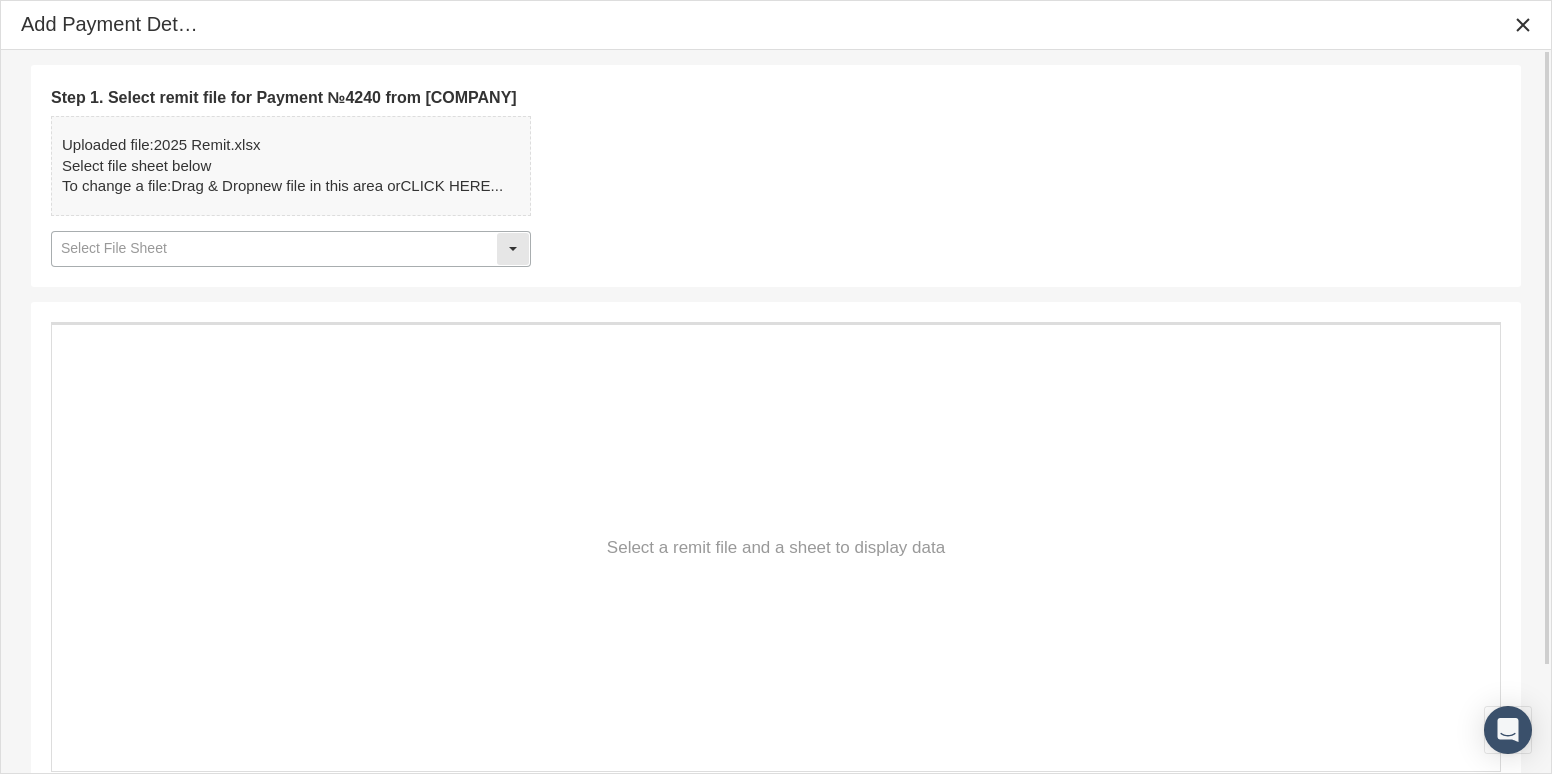 click 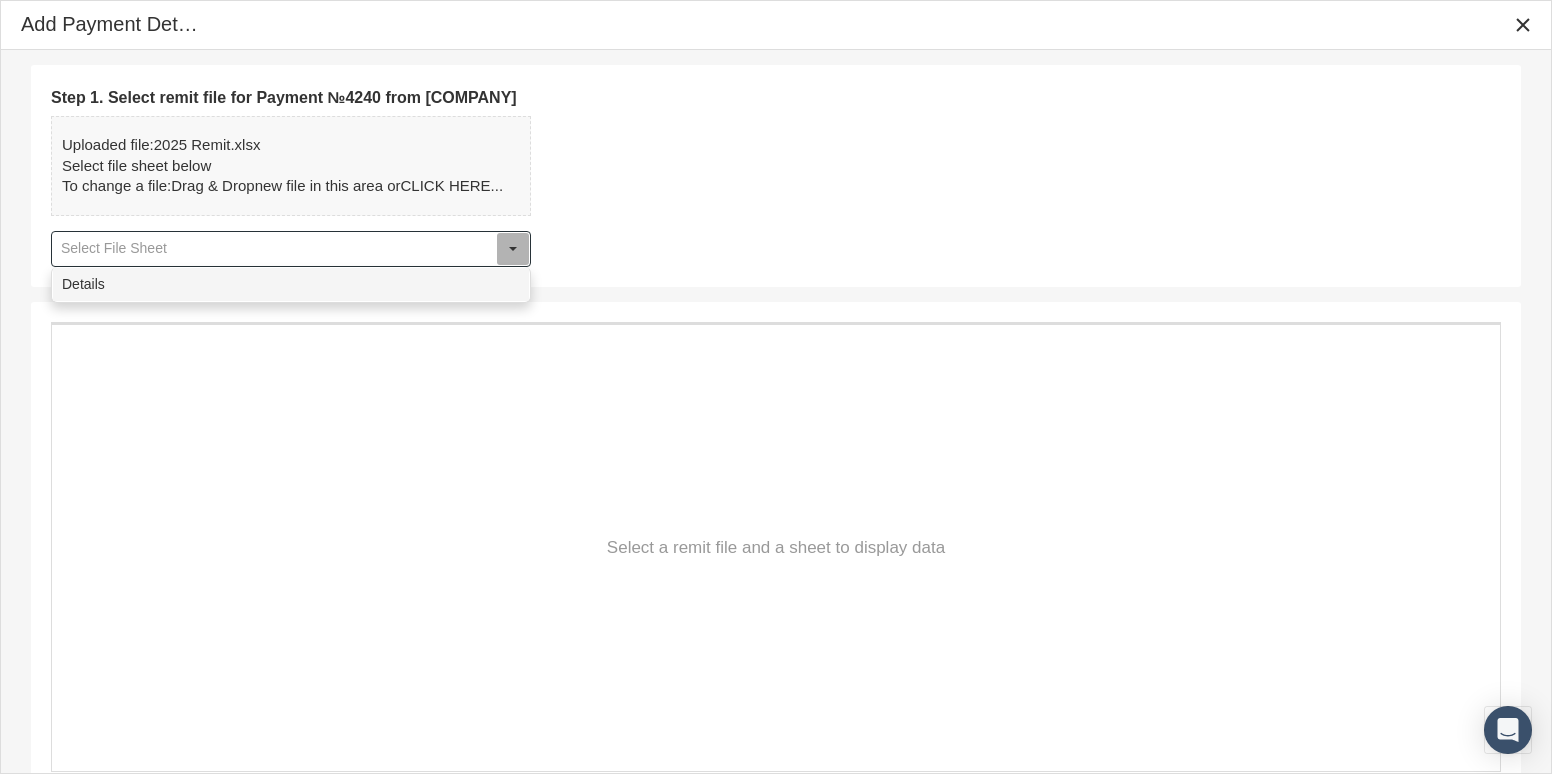 click on "Details" at bounding box center [291, 284] 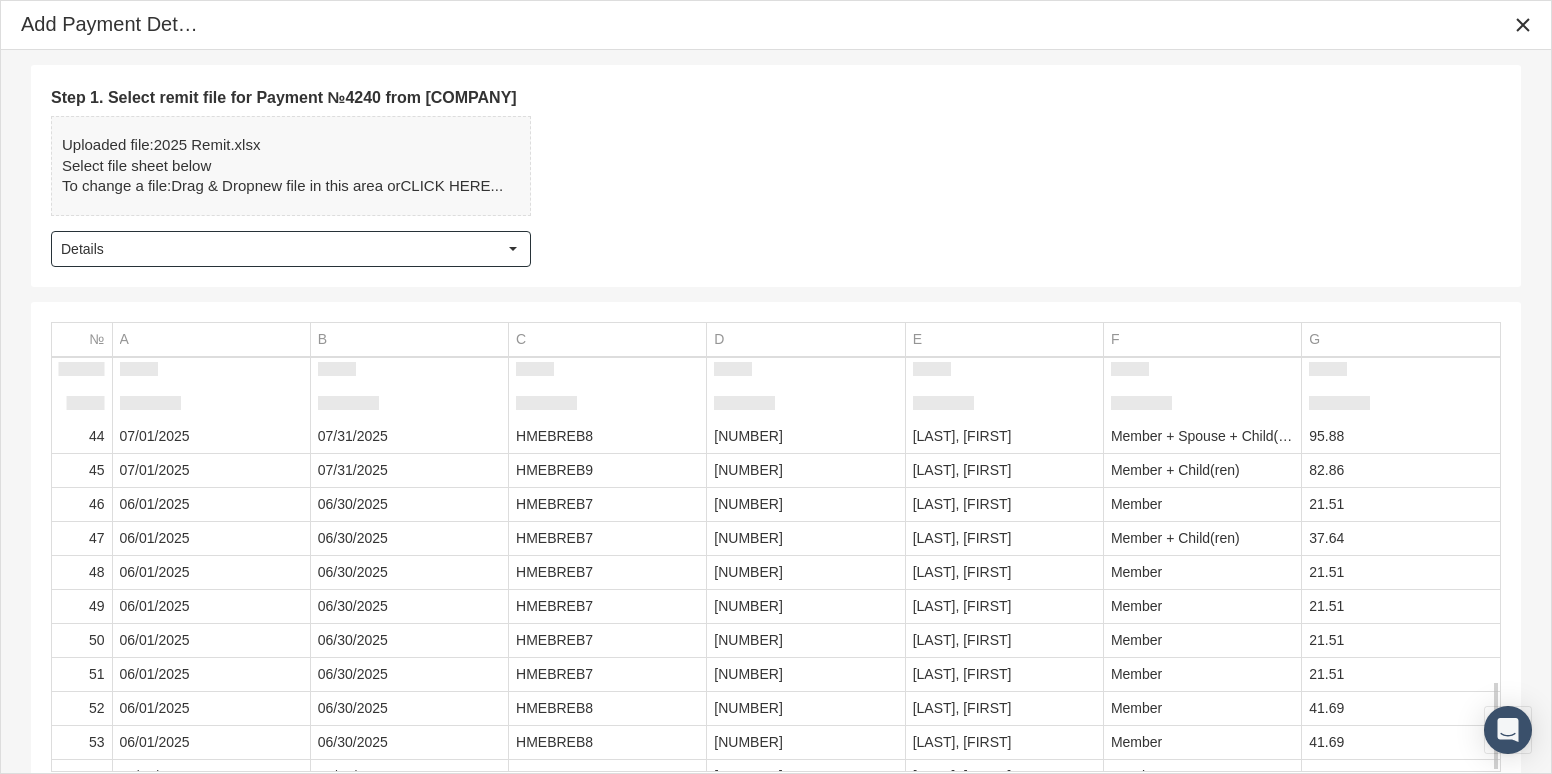 scroll, scrollTop: 1491, scrollLeft: 0, axis: vertical 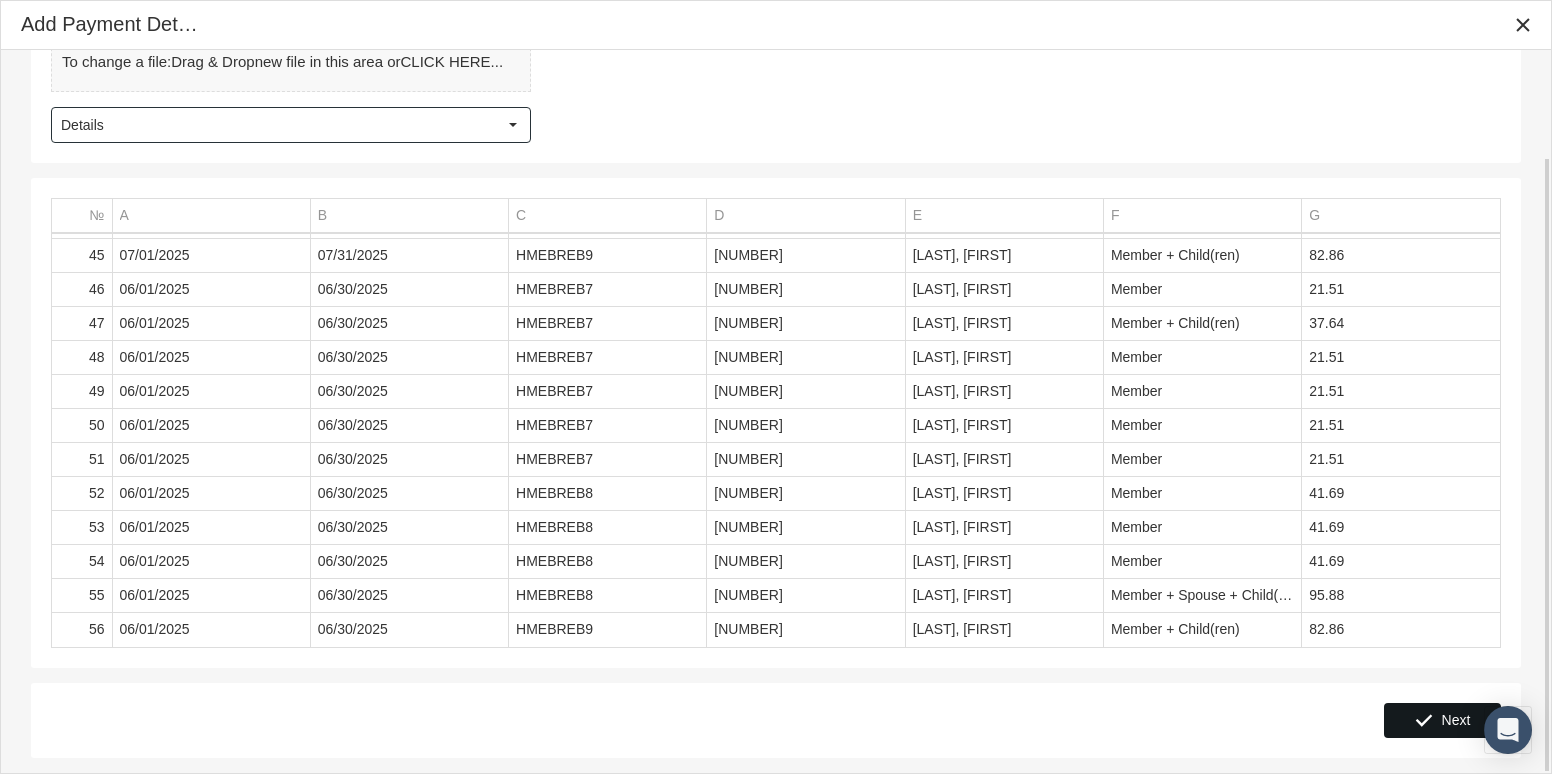 click on "Next" at bounding box center (1442, 720) 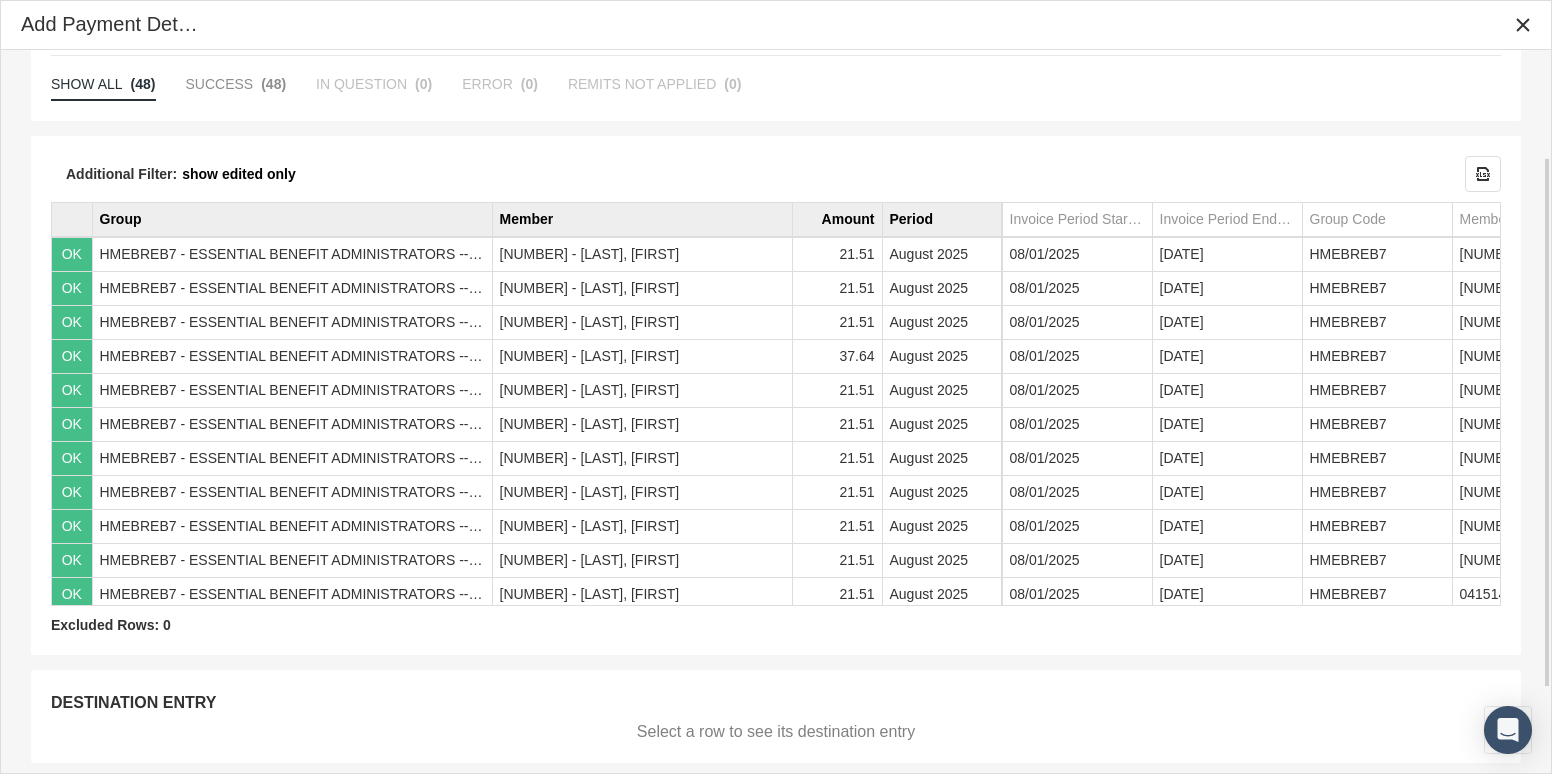 scroll, scrollTop: 262, scrollLeft: 0, axis: vertical 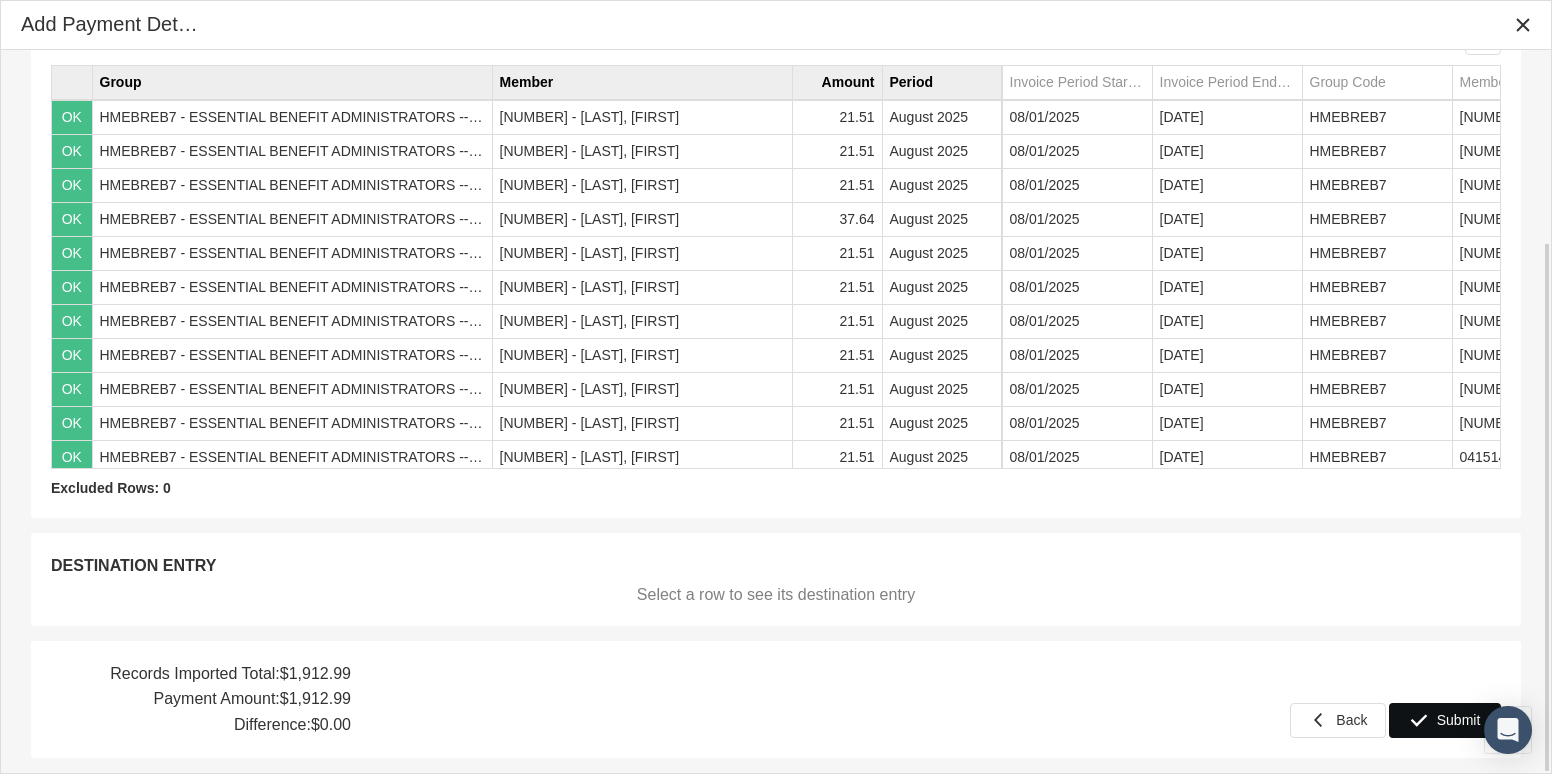 click at bounding box center (1419, 720) 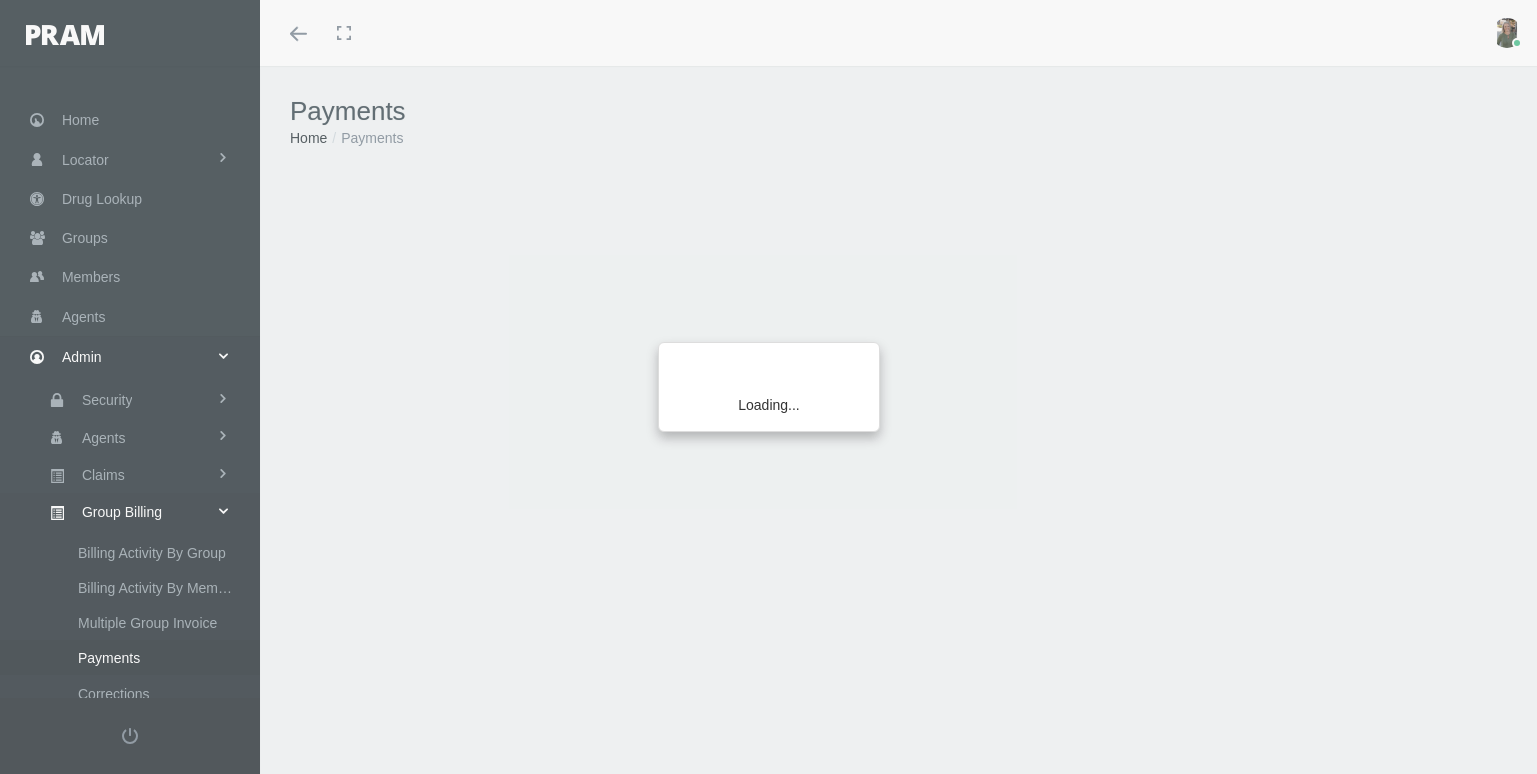 scroll, scrollTop: 0, scrollLeft: 0, axis: both 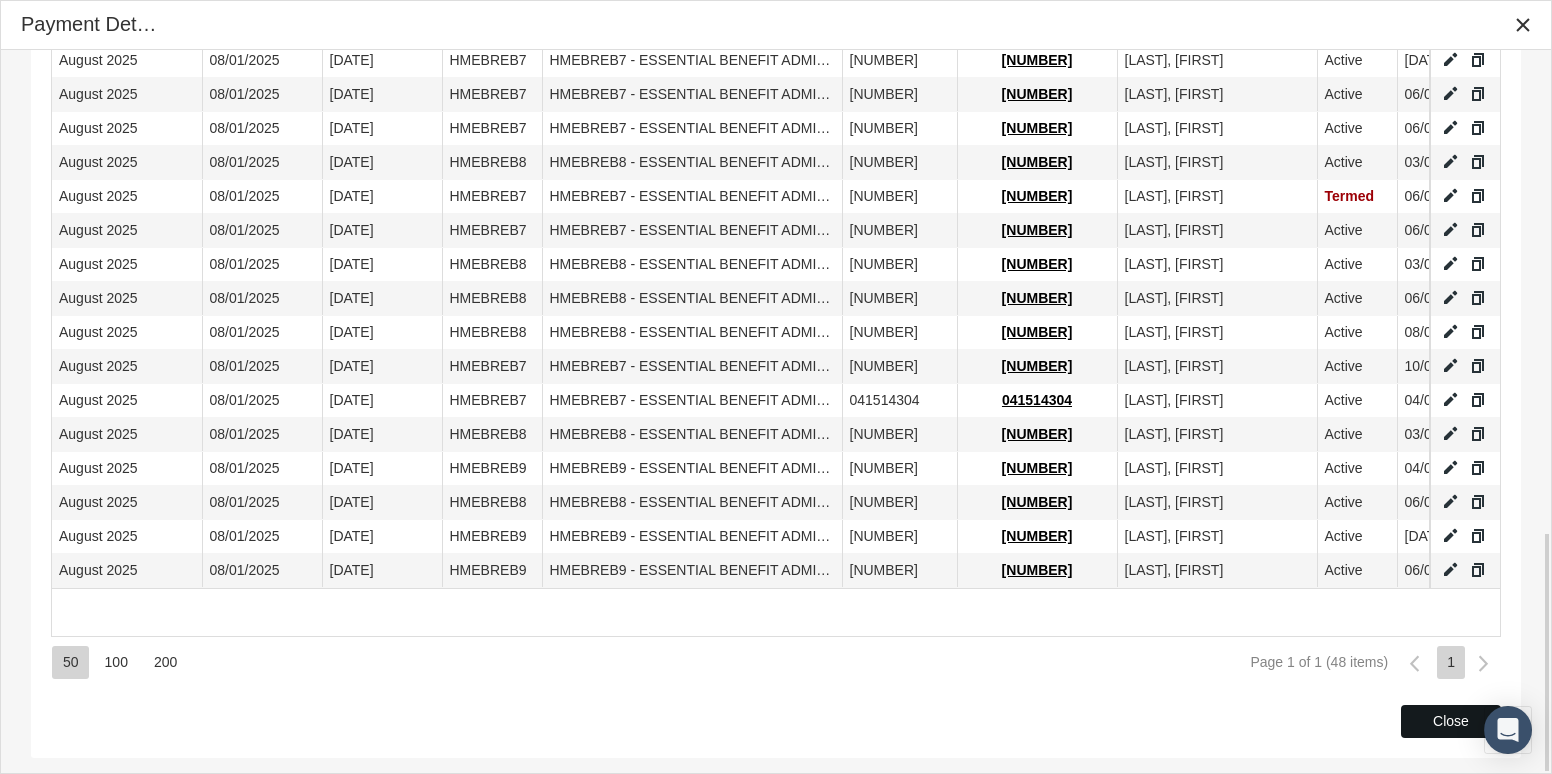 click on "Close" at bounding box center [1451, 721] 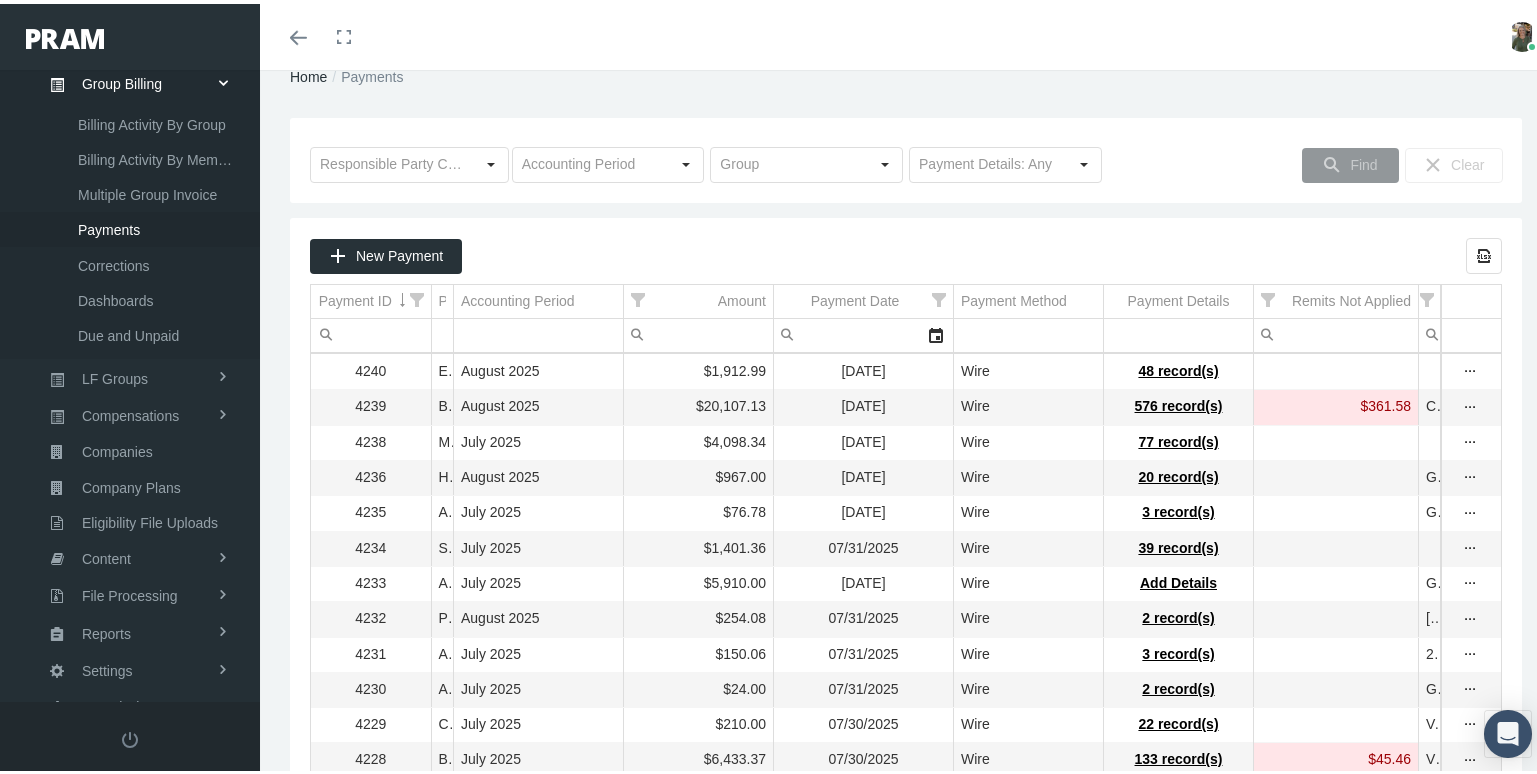 scroll, scrollTop: 0, scrollLeft: 0, axis: both 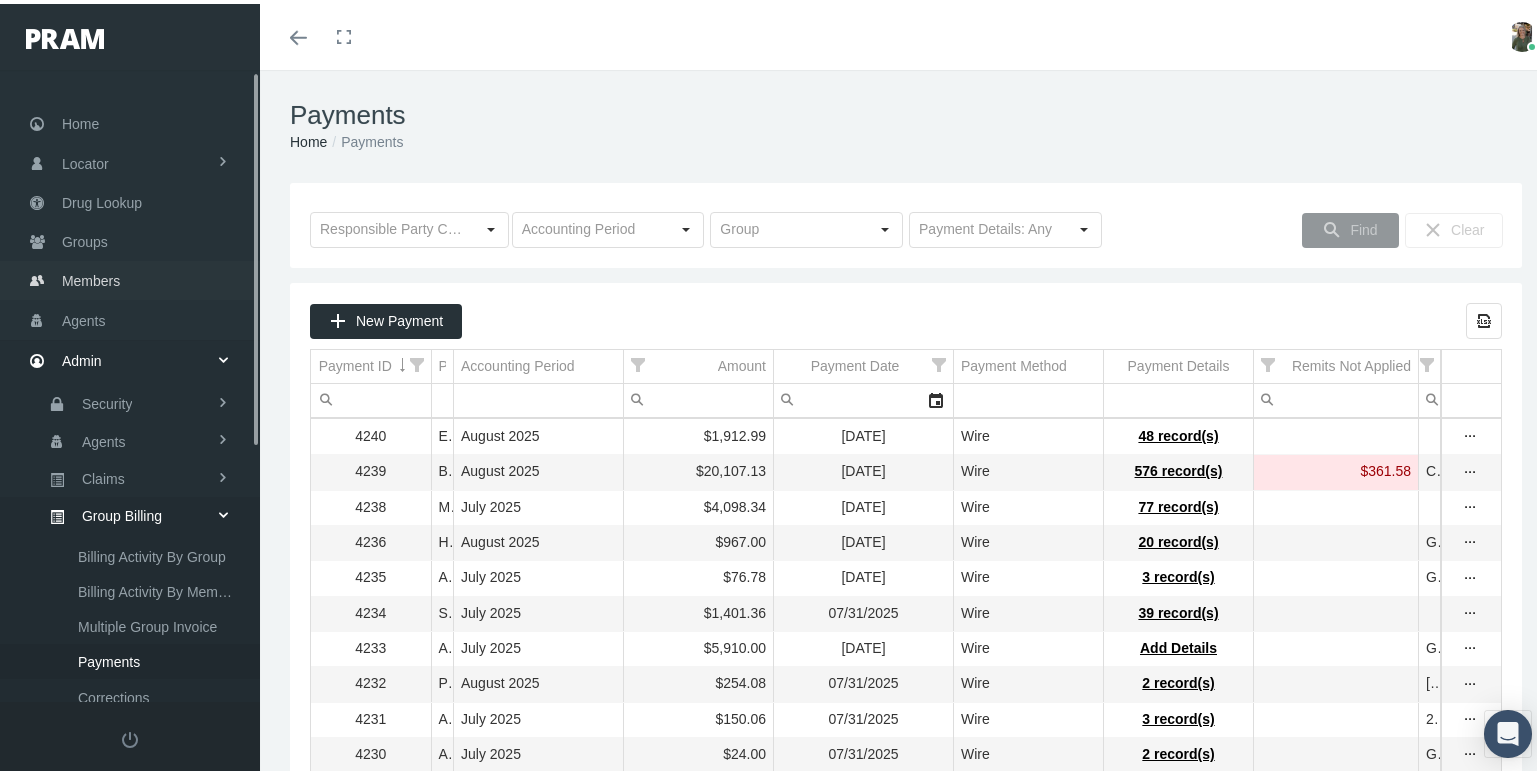 click on "Members" at bounding box center [130, 276] 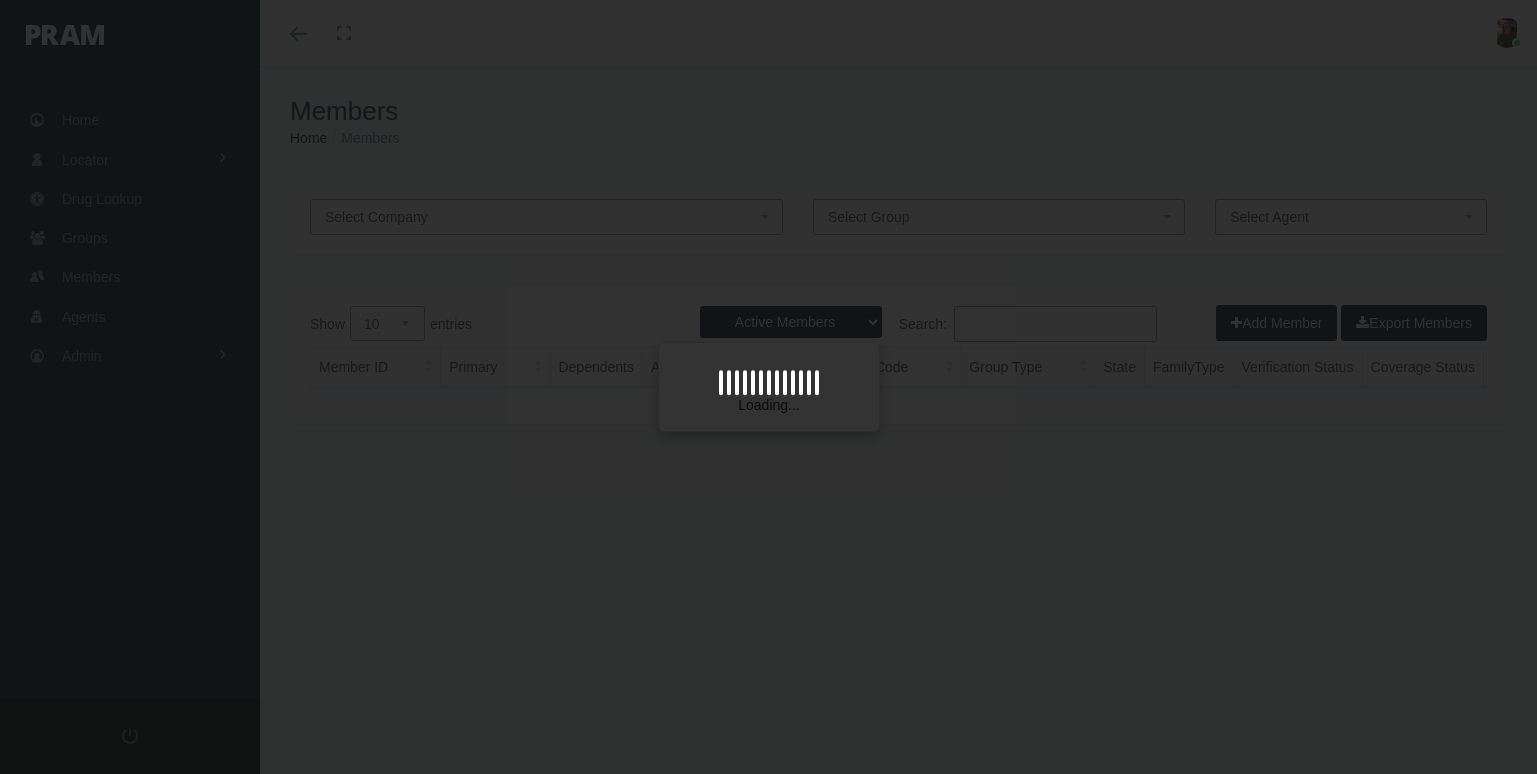 scroll, scrollTop: 0, scrollLeft: 0, axis: both 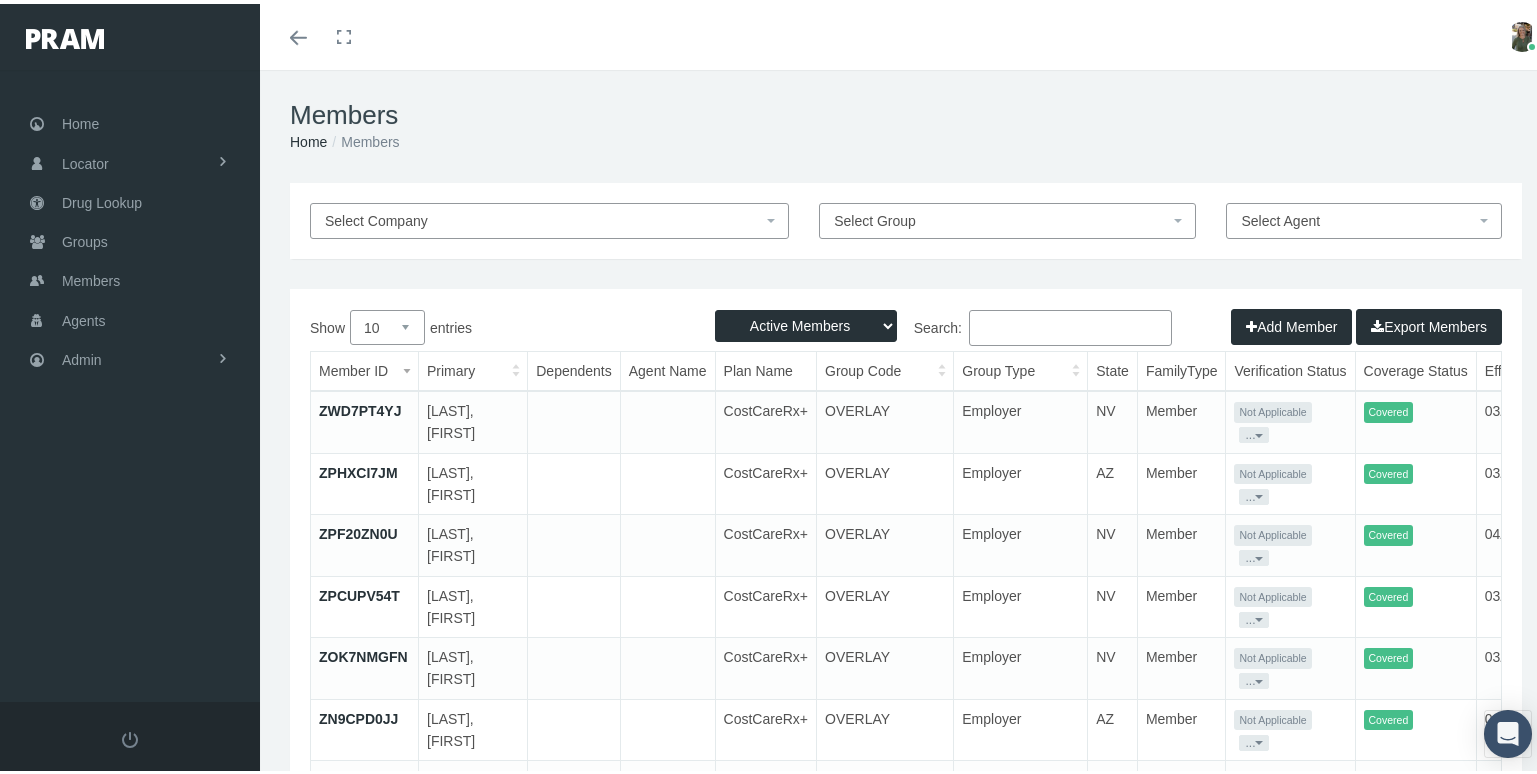 click on "Search:" at bounding box center (1070, 324) 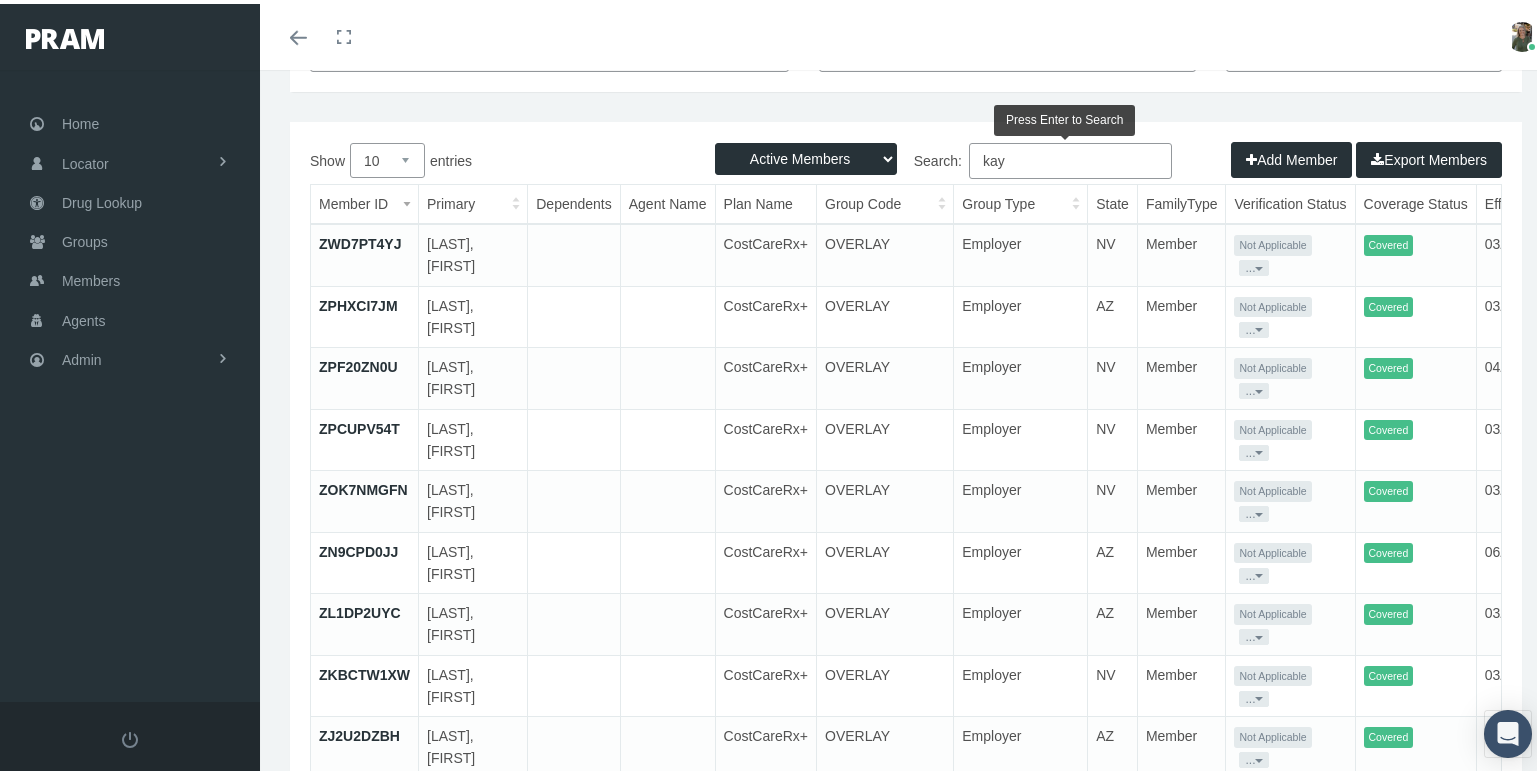scroll, scrollTop: 0, scrollLeft: 0, axis: both 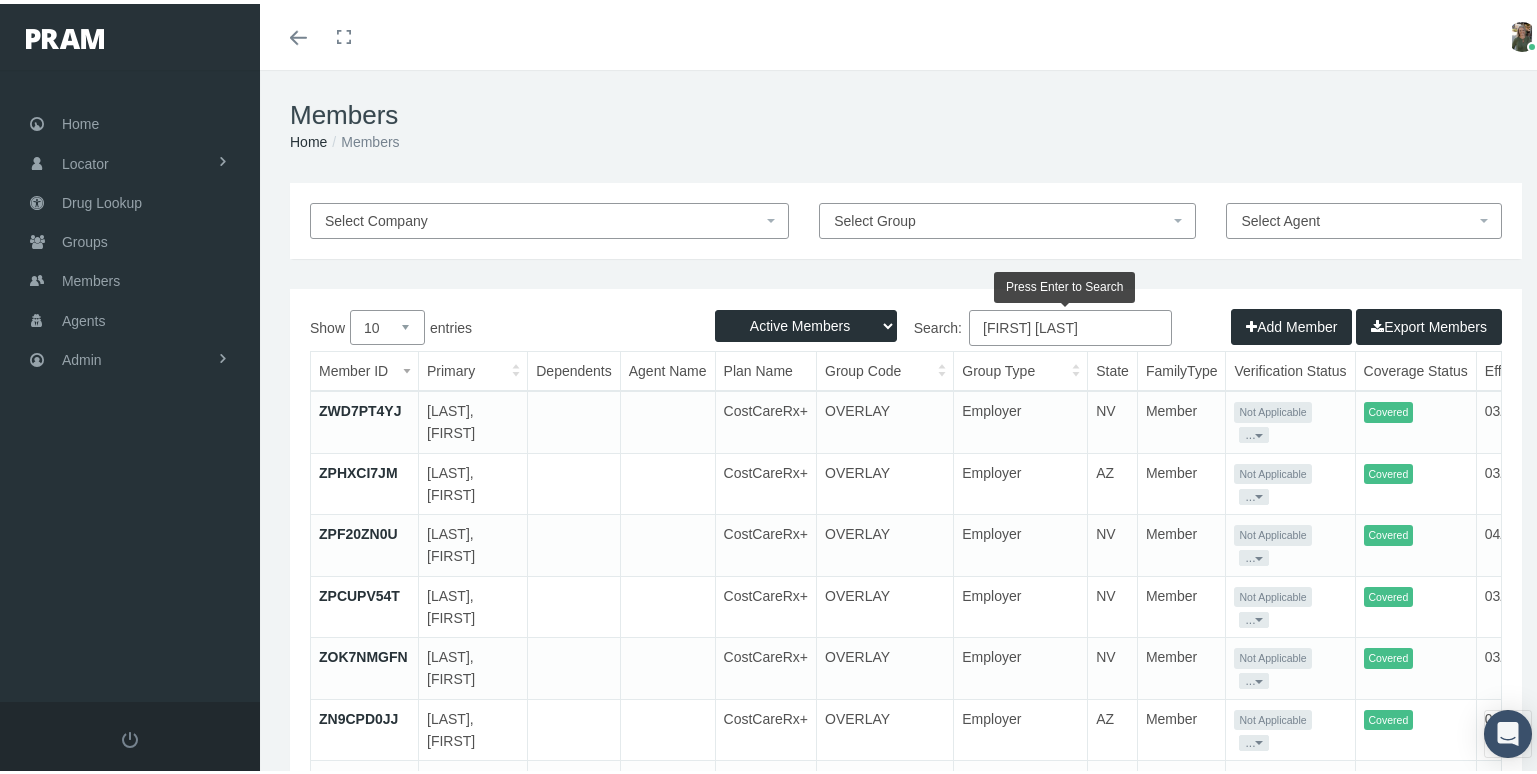 type on "[FIRST] [LAST]" 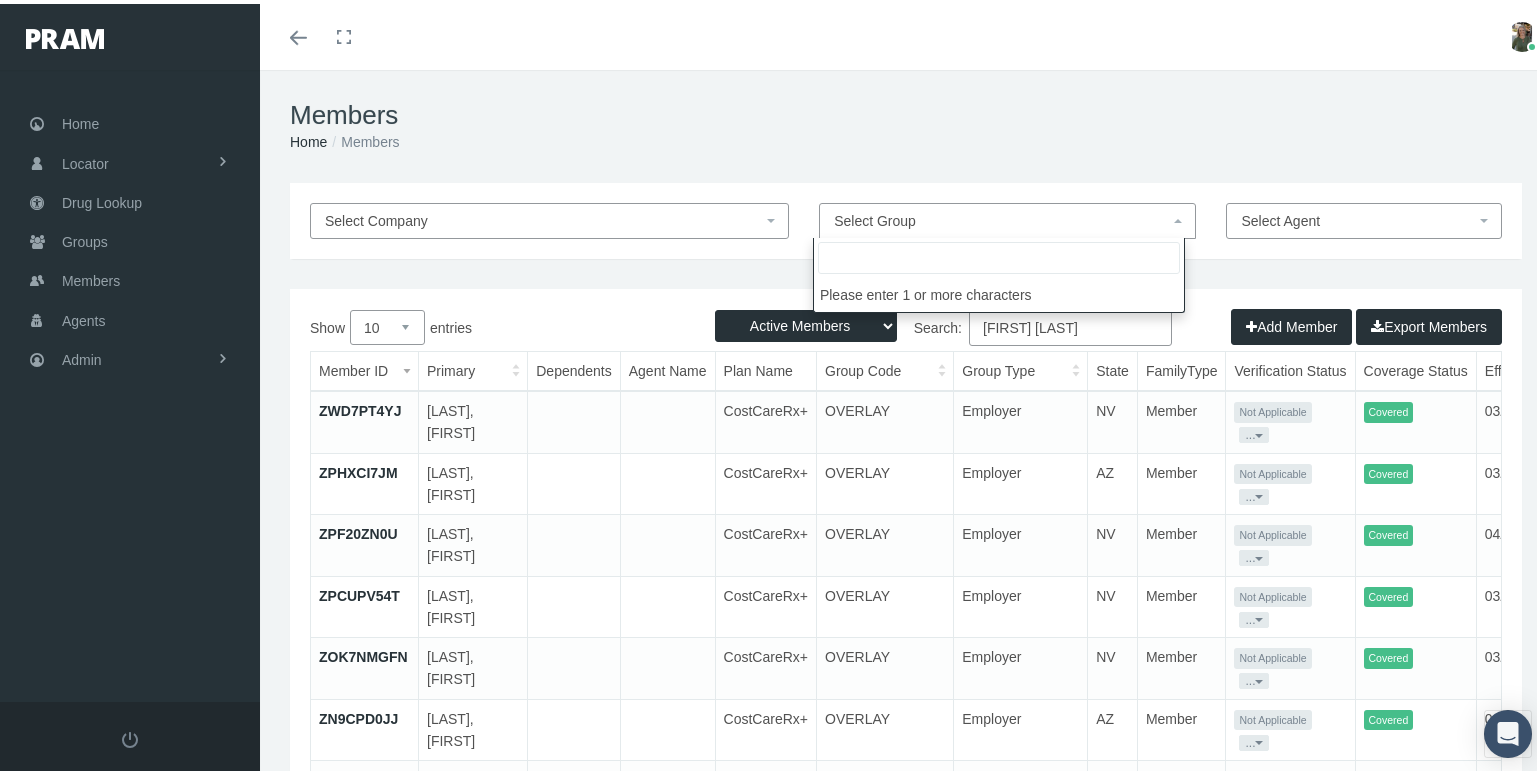 click on "Select Group" at bounding box center [1001, 217] 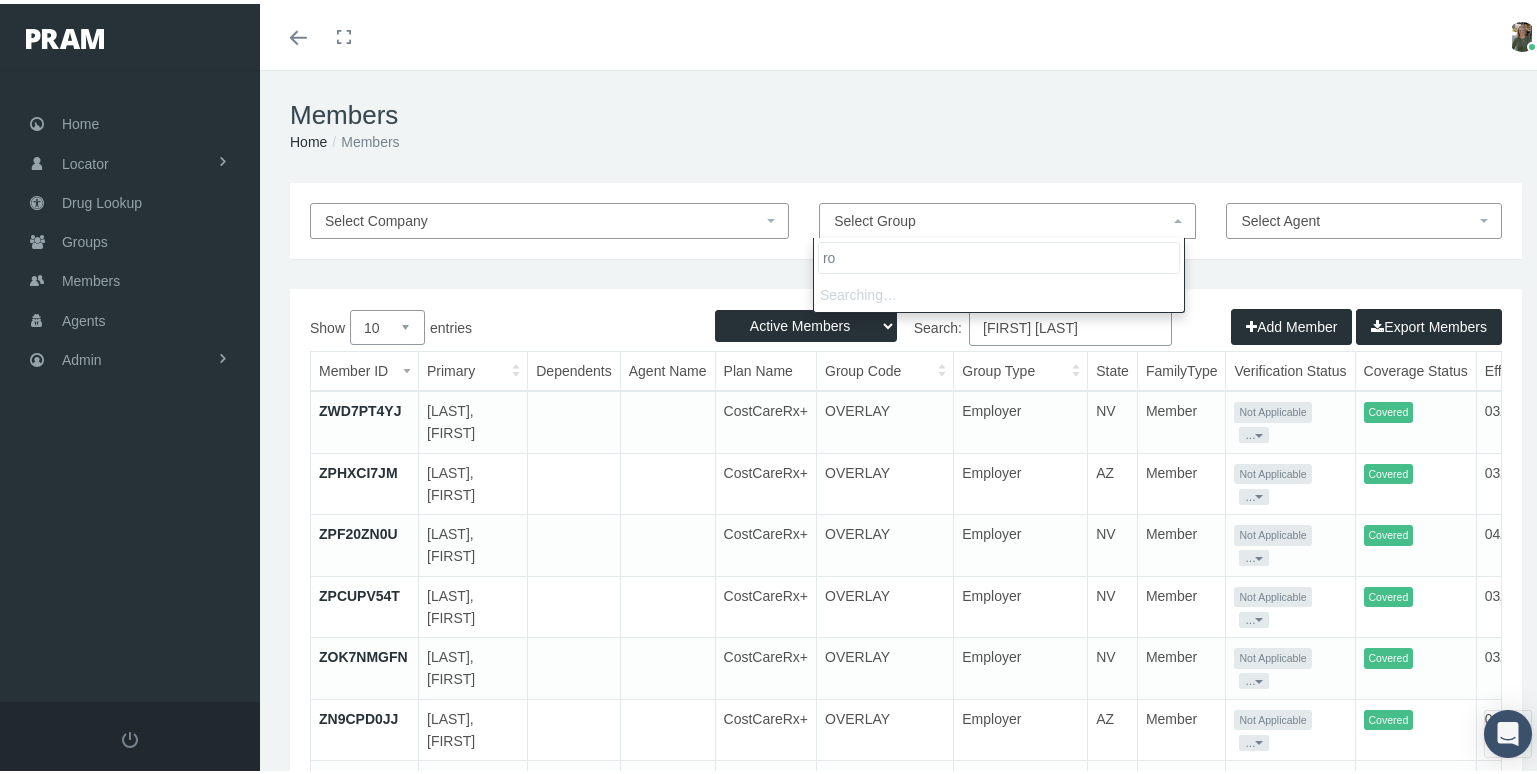 type on "r" 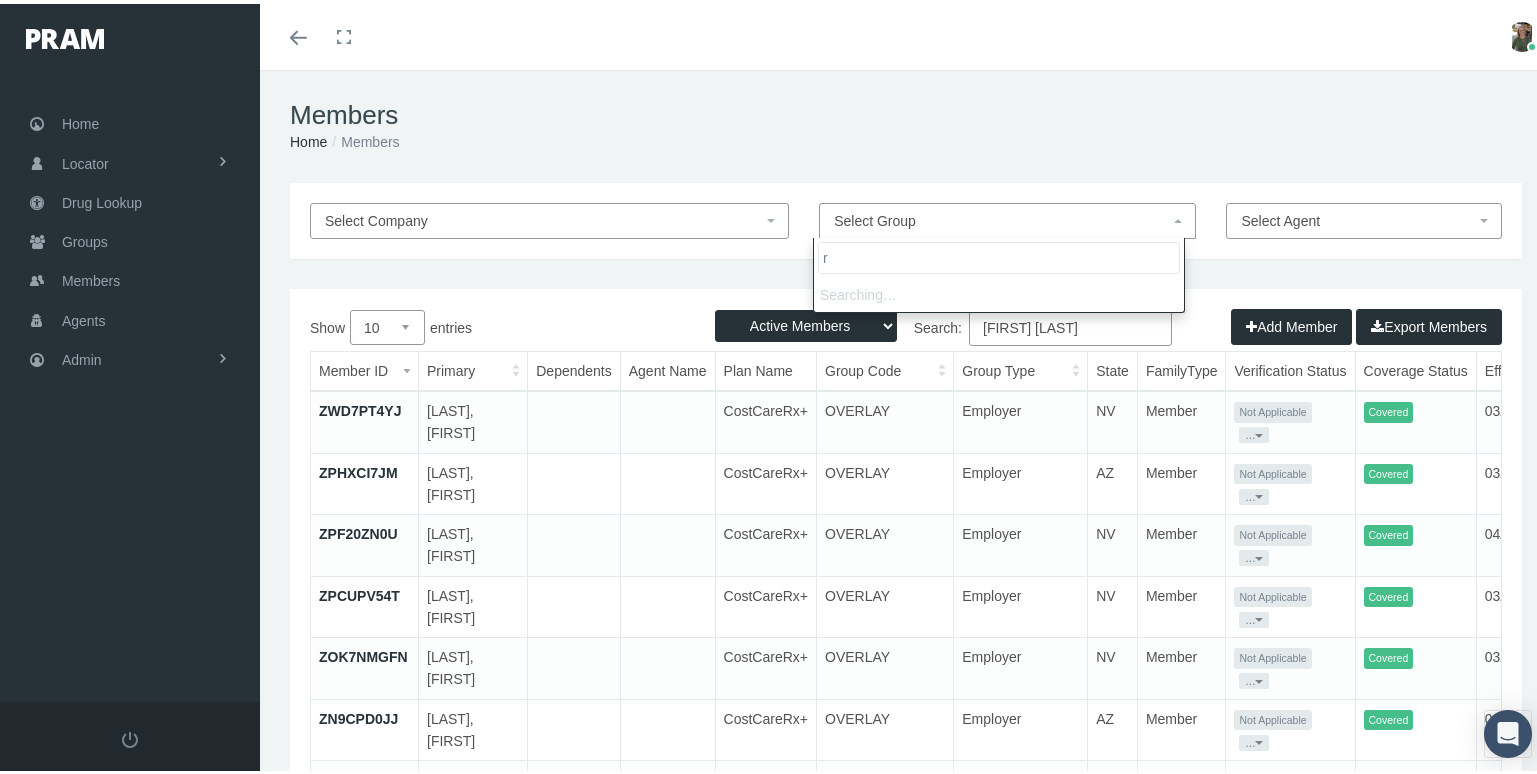 type 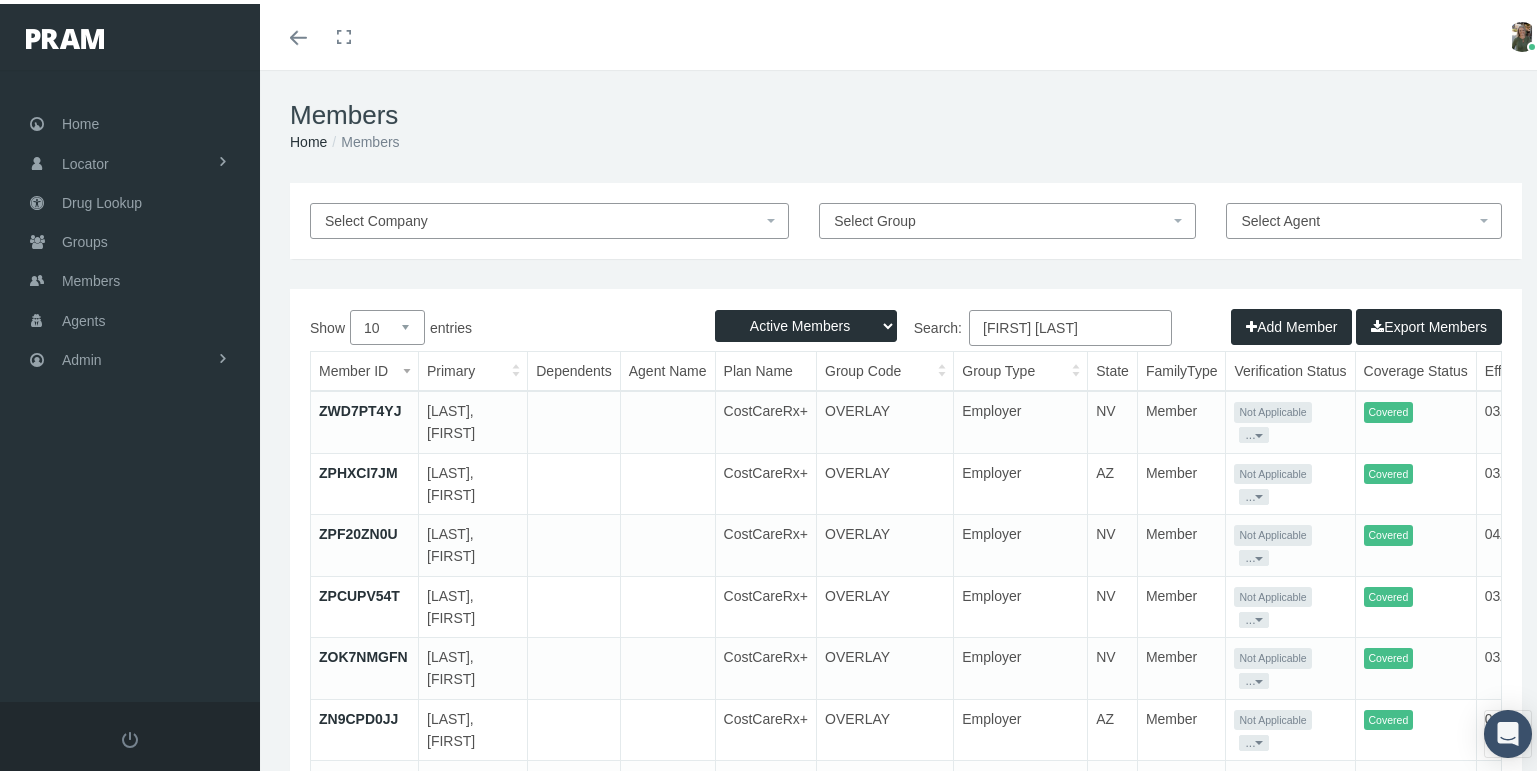 click on "Members
Home
Members" at bounding box center [906, 122] 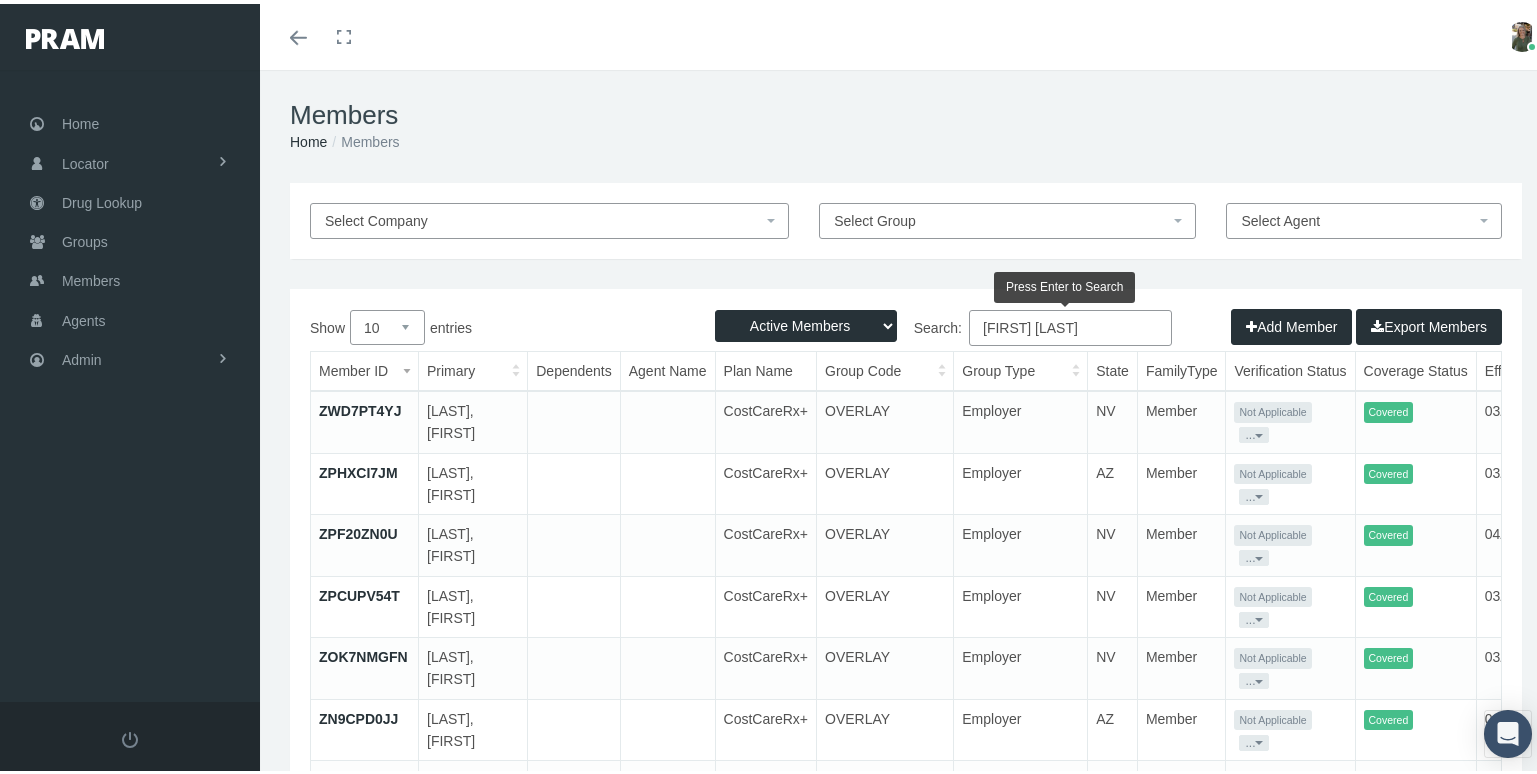 click on "kaylee sh" at bounding box center [1070, 324] 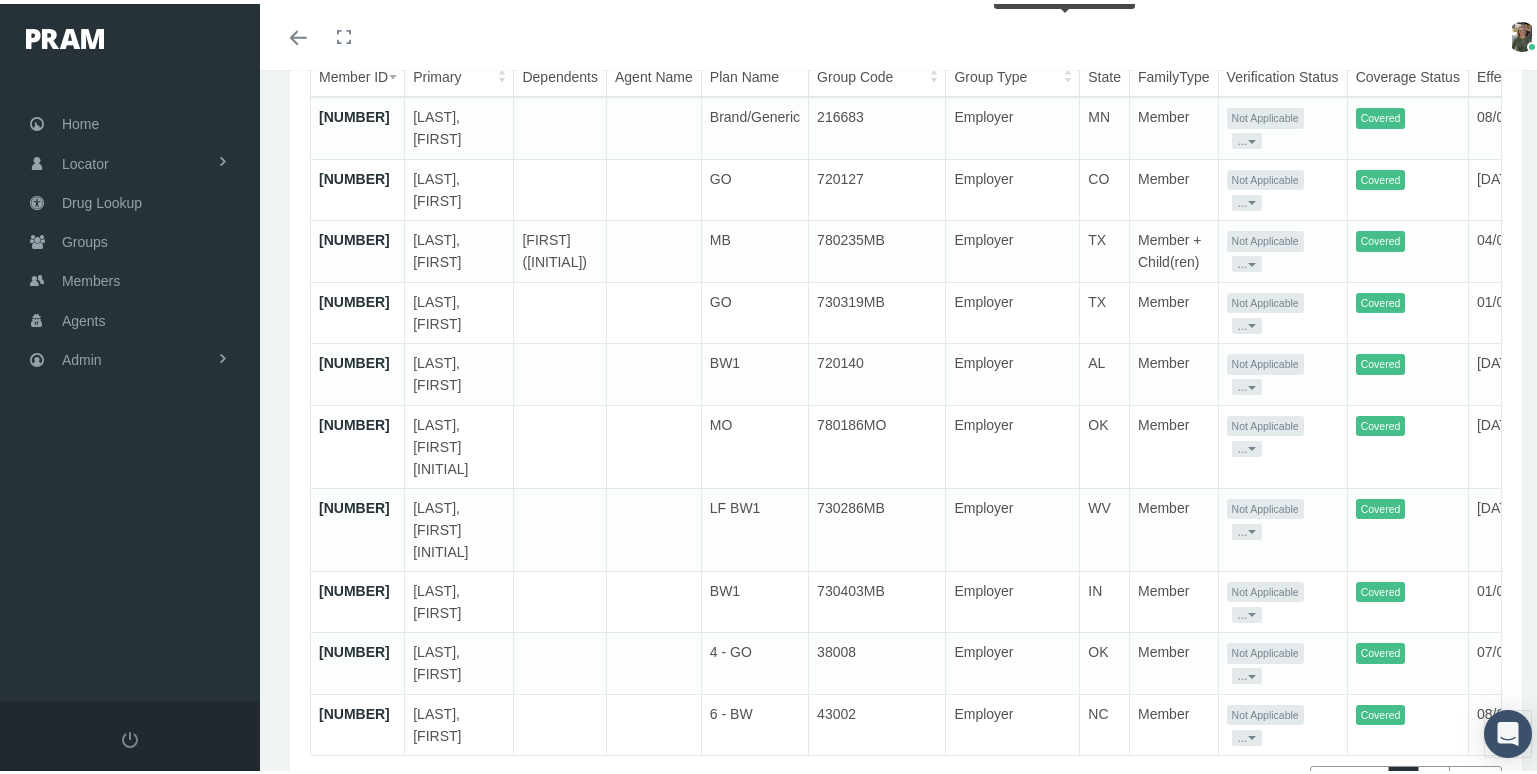scroll, scrollTop: 387, scrollLeft: 0, axis: vertical 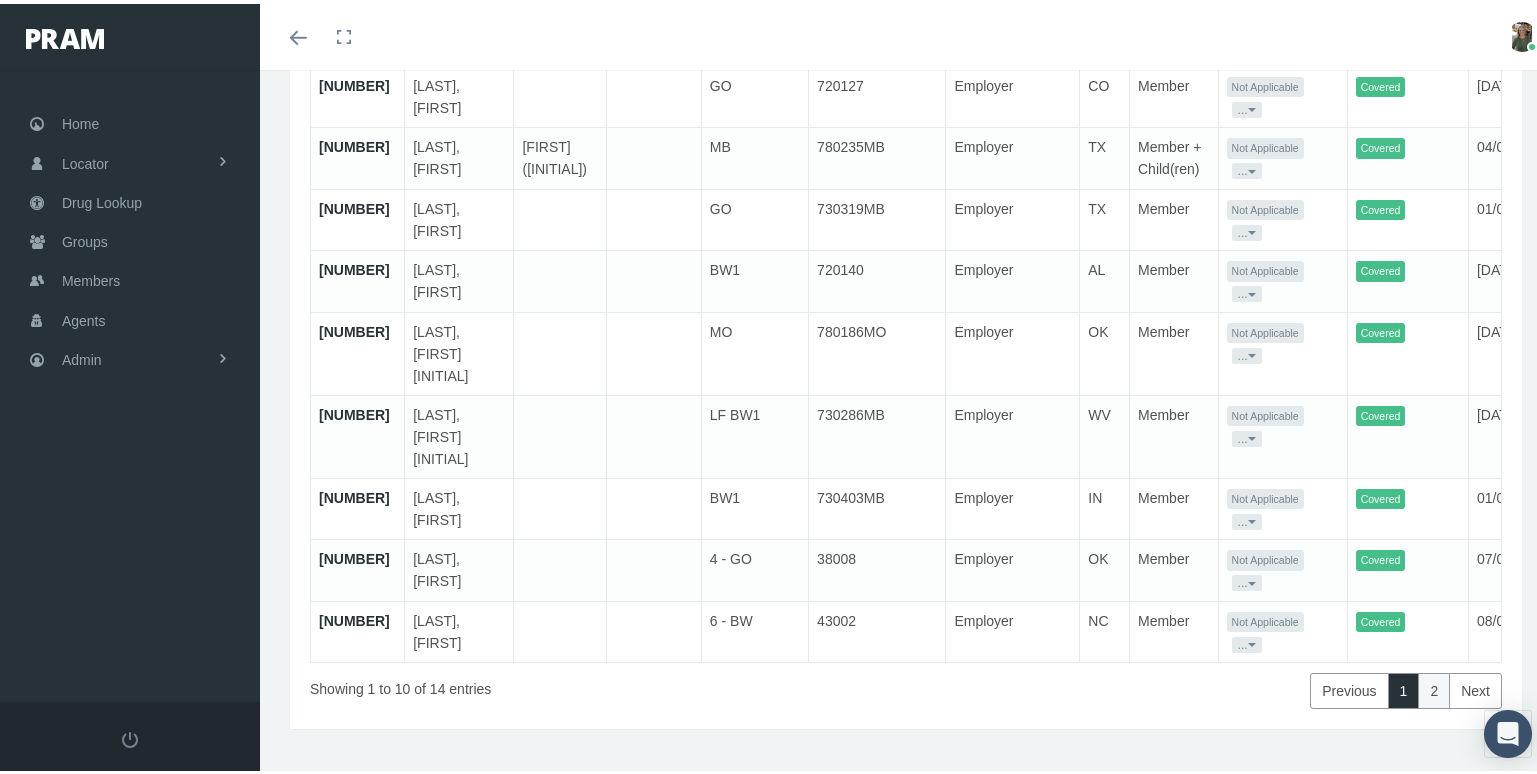 click on "2" at bounding box center [1434, 687] 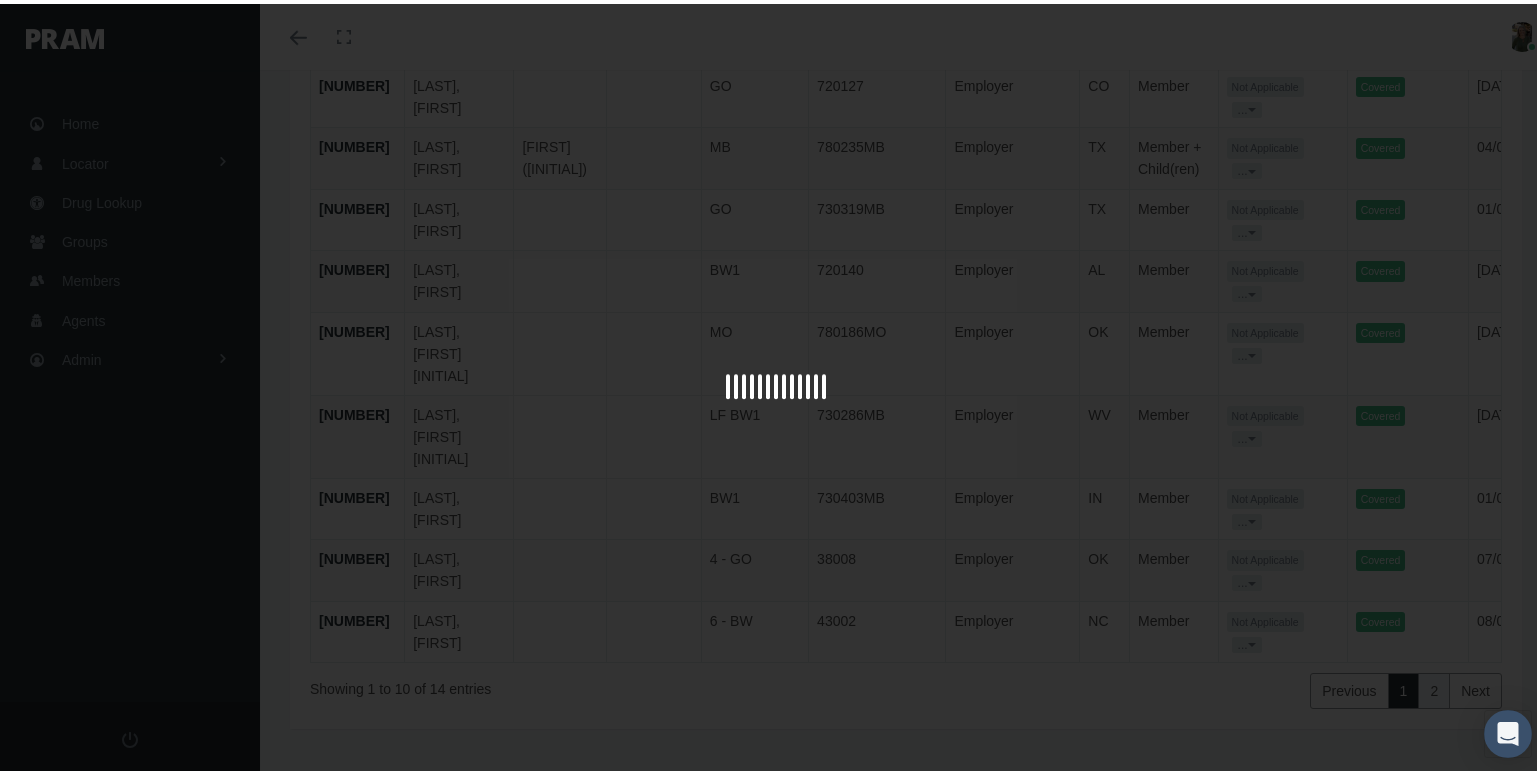 scroll, scrollTop: 44, scrollLeft: 0, axis: vertical 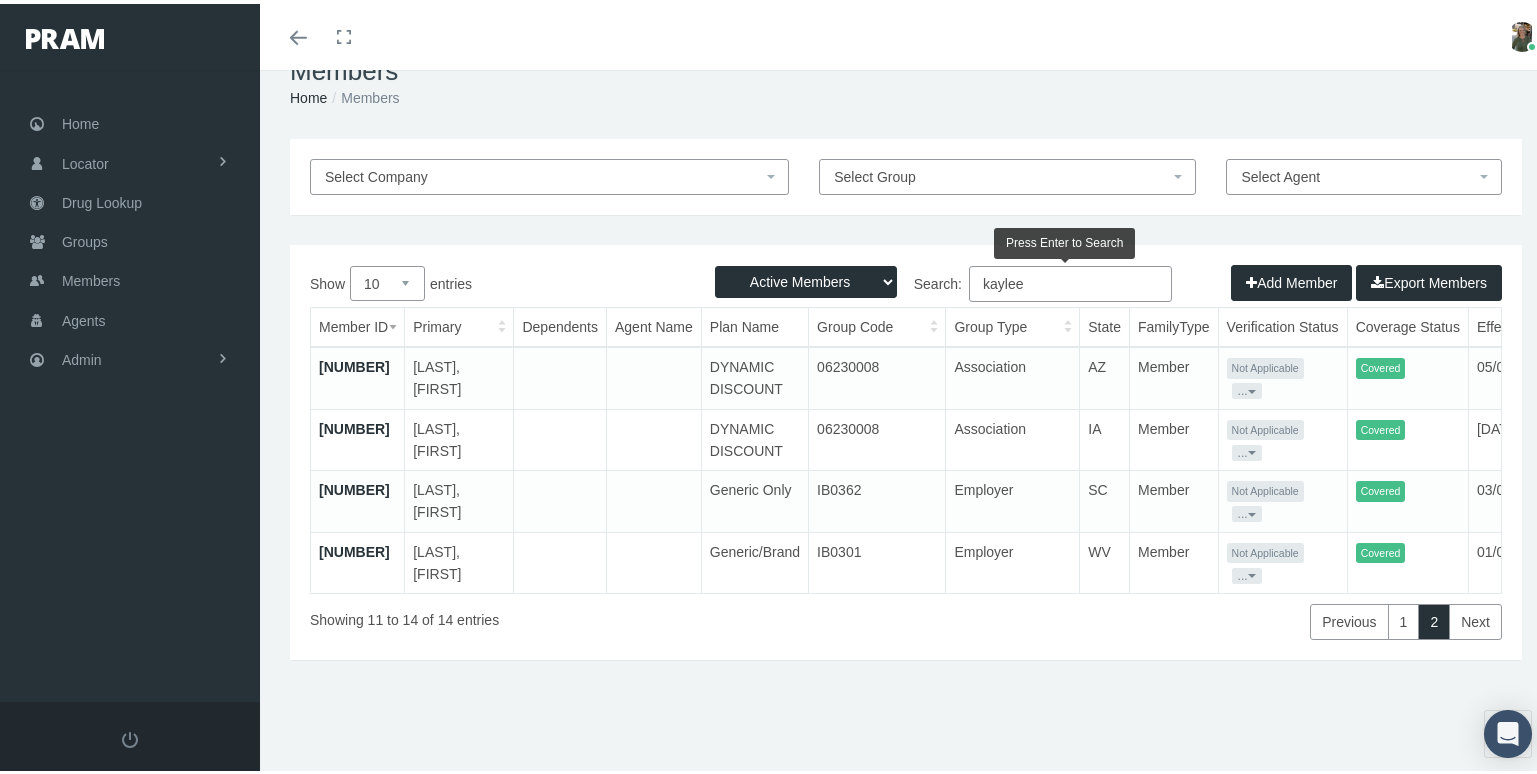 click on "kaylee" at bounding box center (1070, 280) 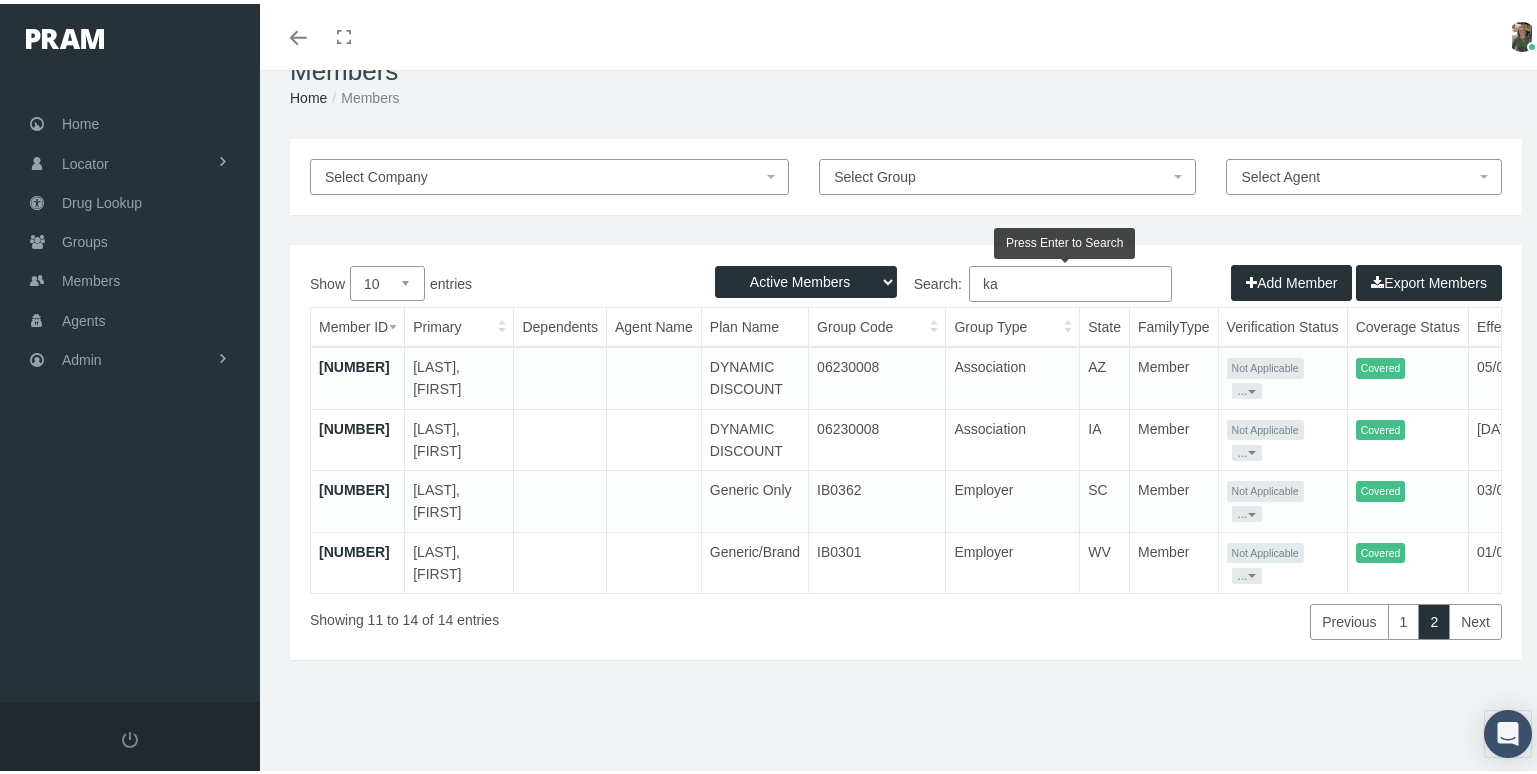 type on "k" 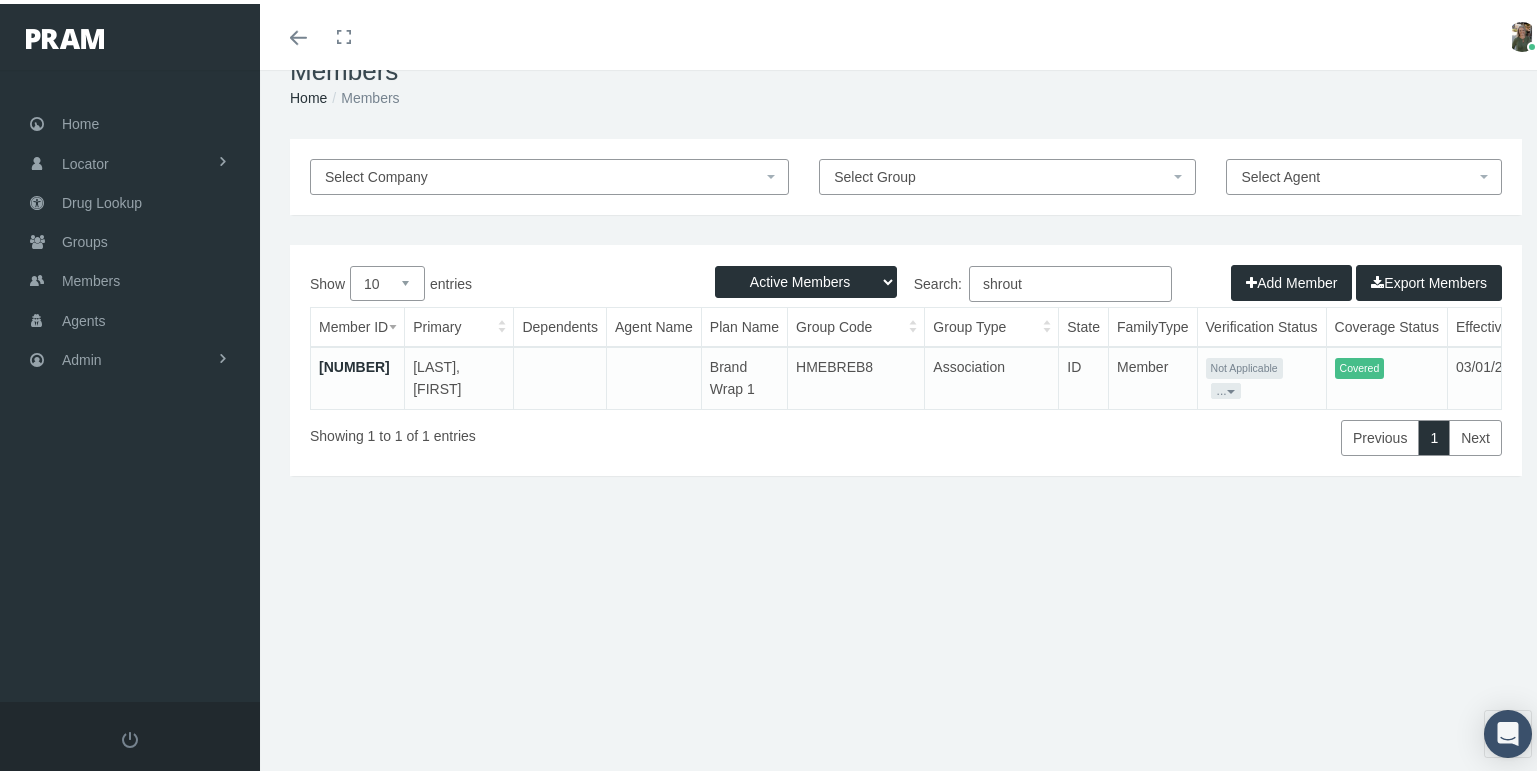 type on "shrout" 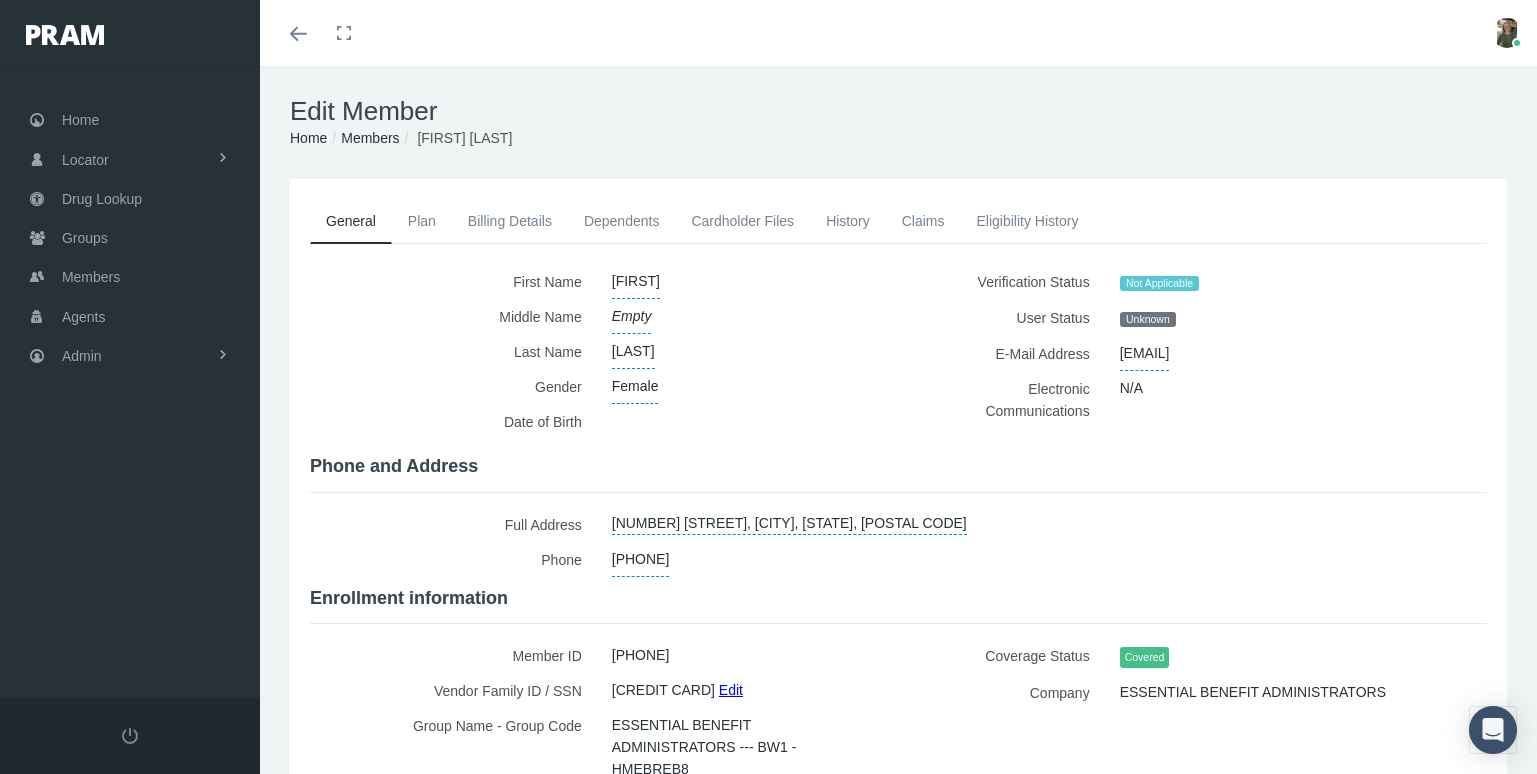 scroll, scrollTop: 0, scrollLeft: 0, axis: both 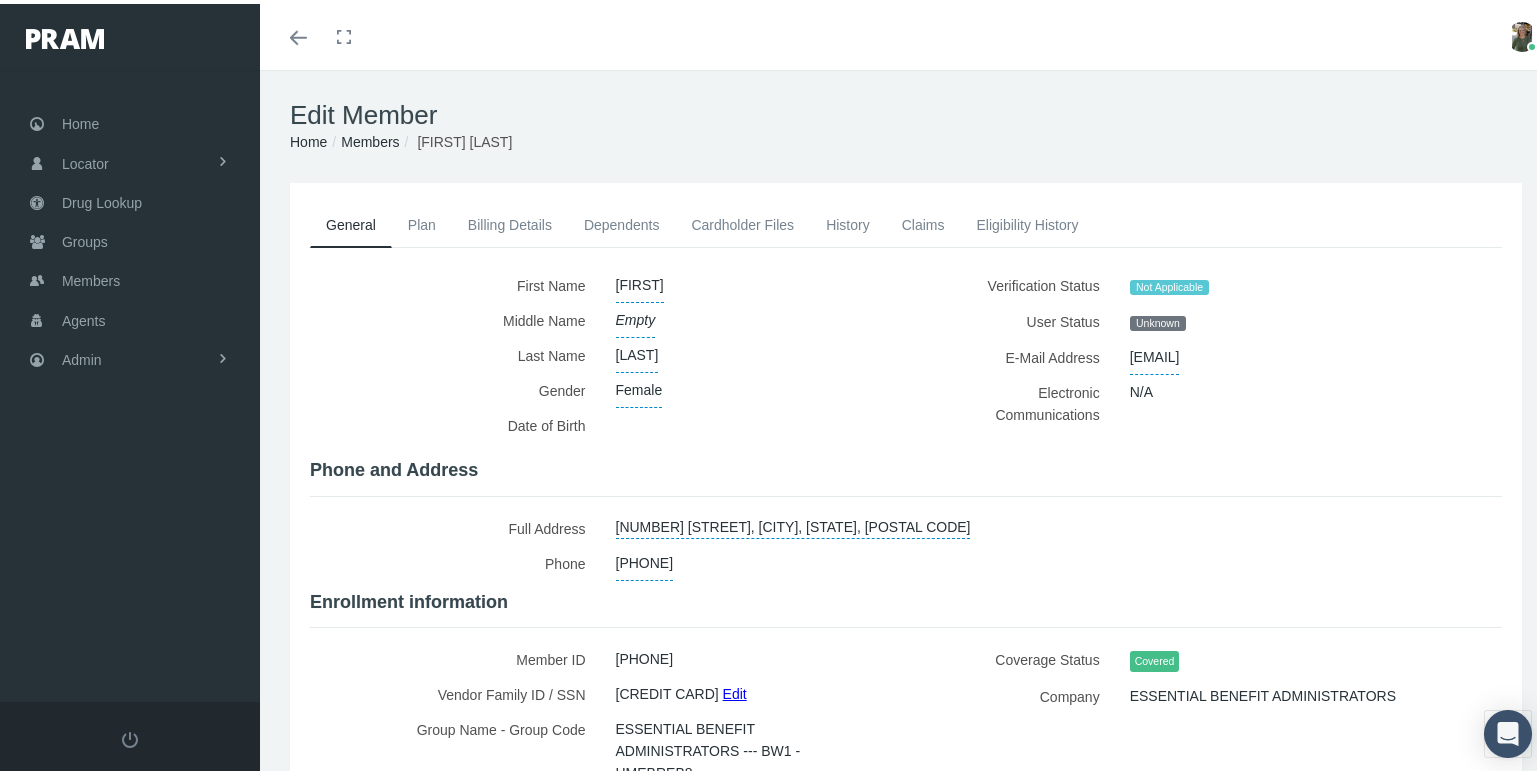 click on "[FIRST]" at bounding box center [640, 281] 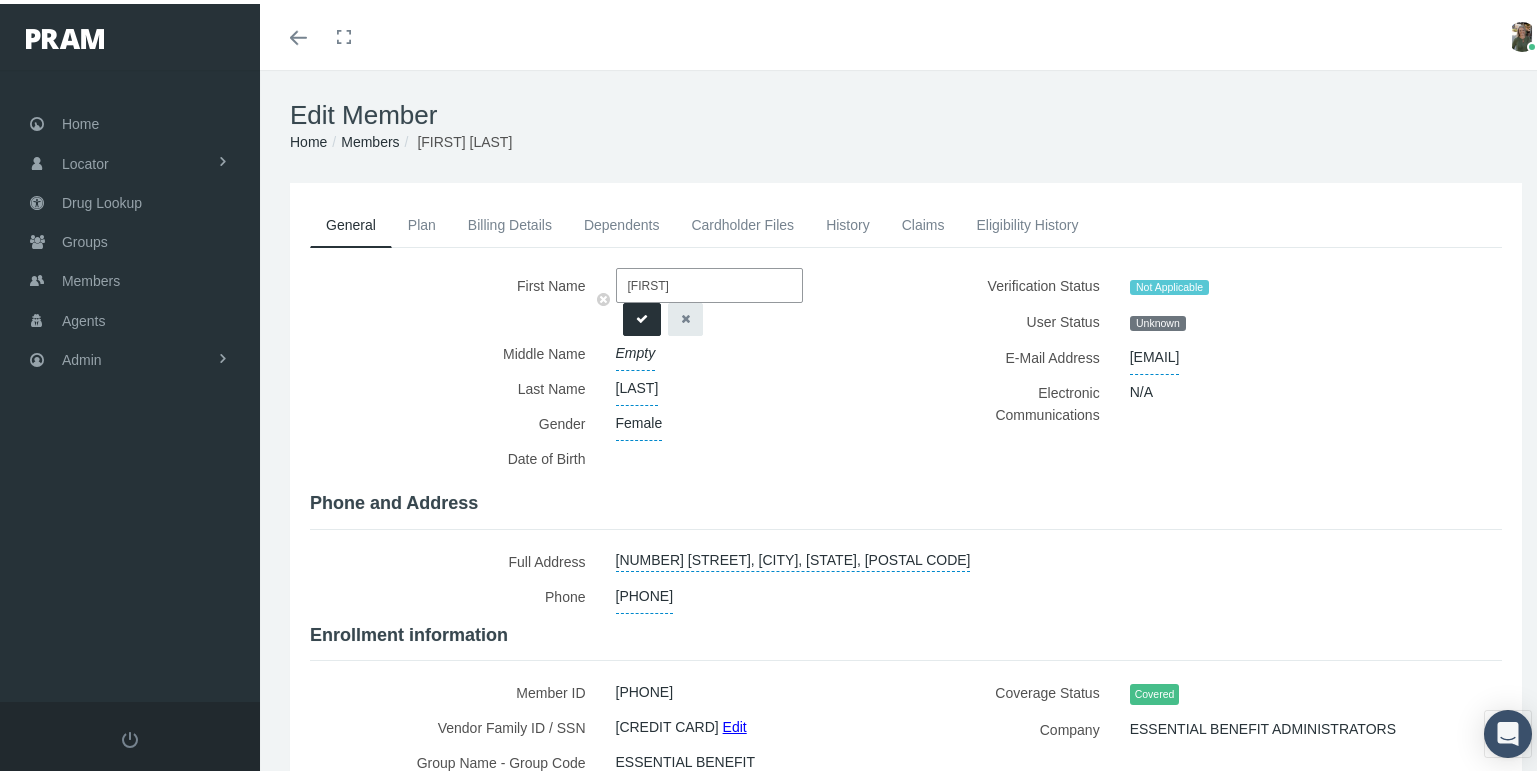click on "[FIRST]" at bounding box center [709, 281] 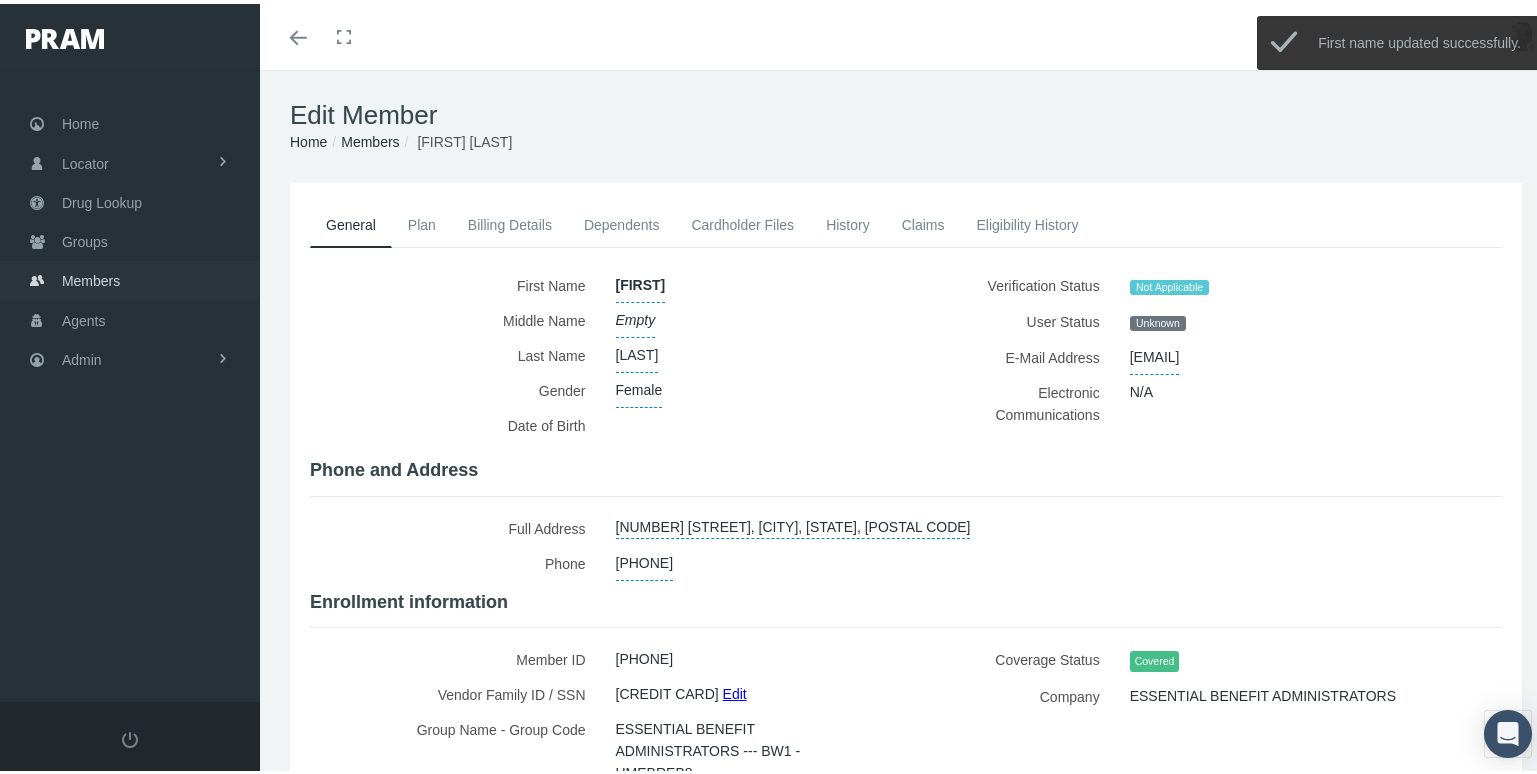 click on "Members" at bounding box center [130, 276] 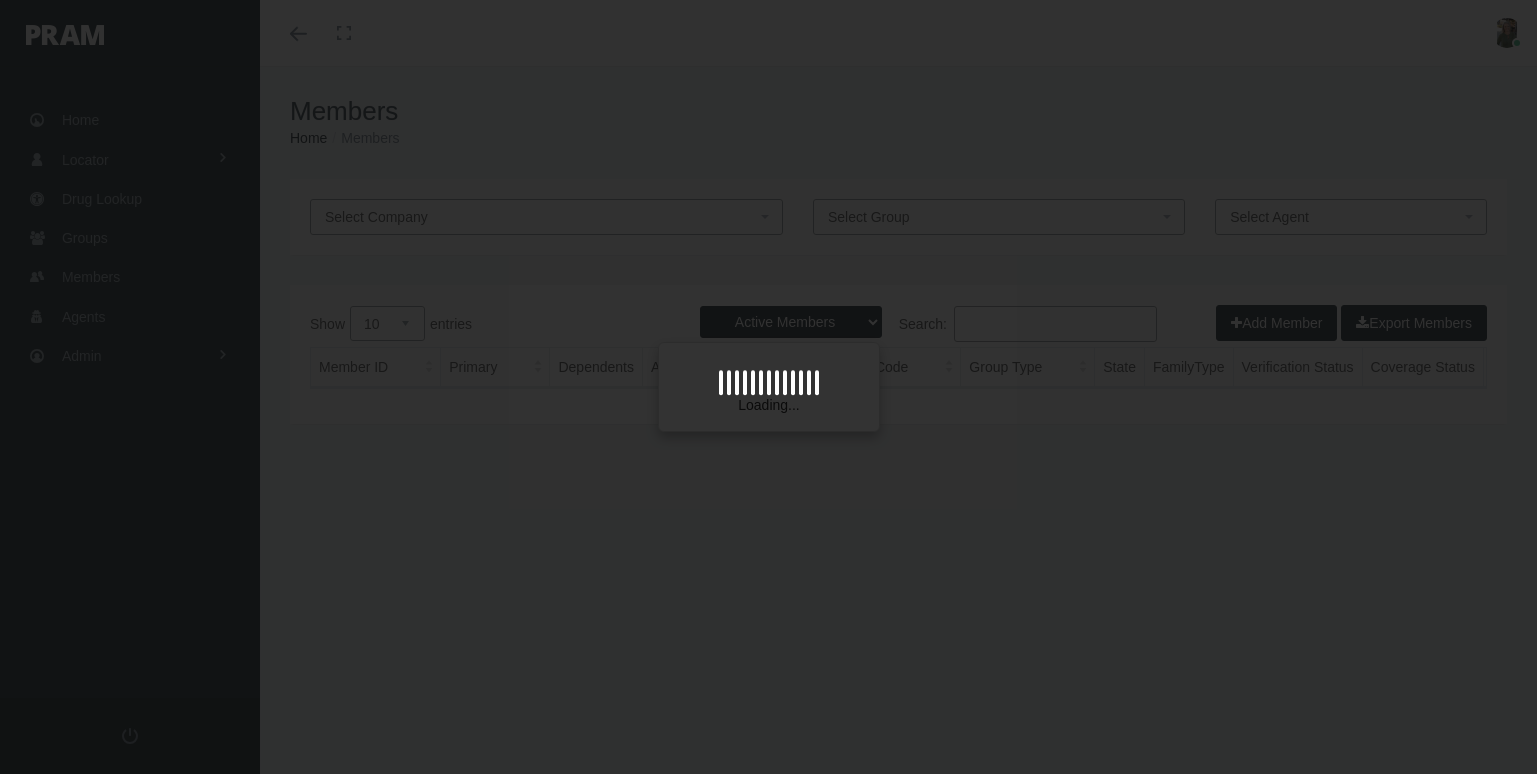 scroll, scrollTop: 0, scrollLeft: 0, axis: both 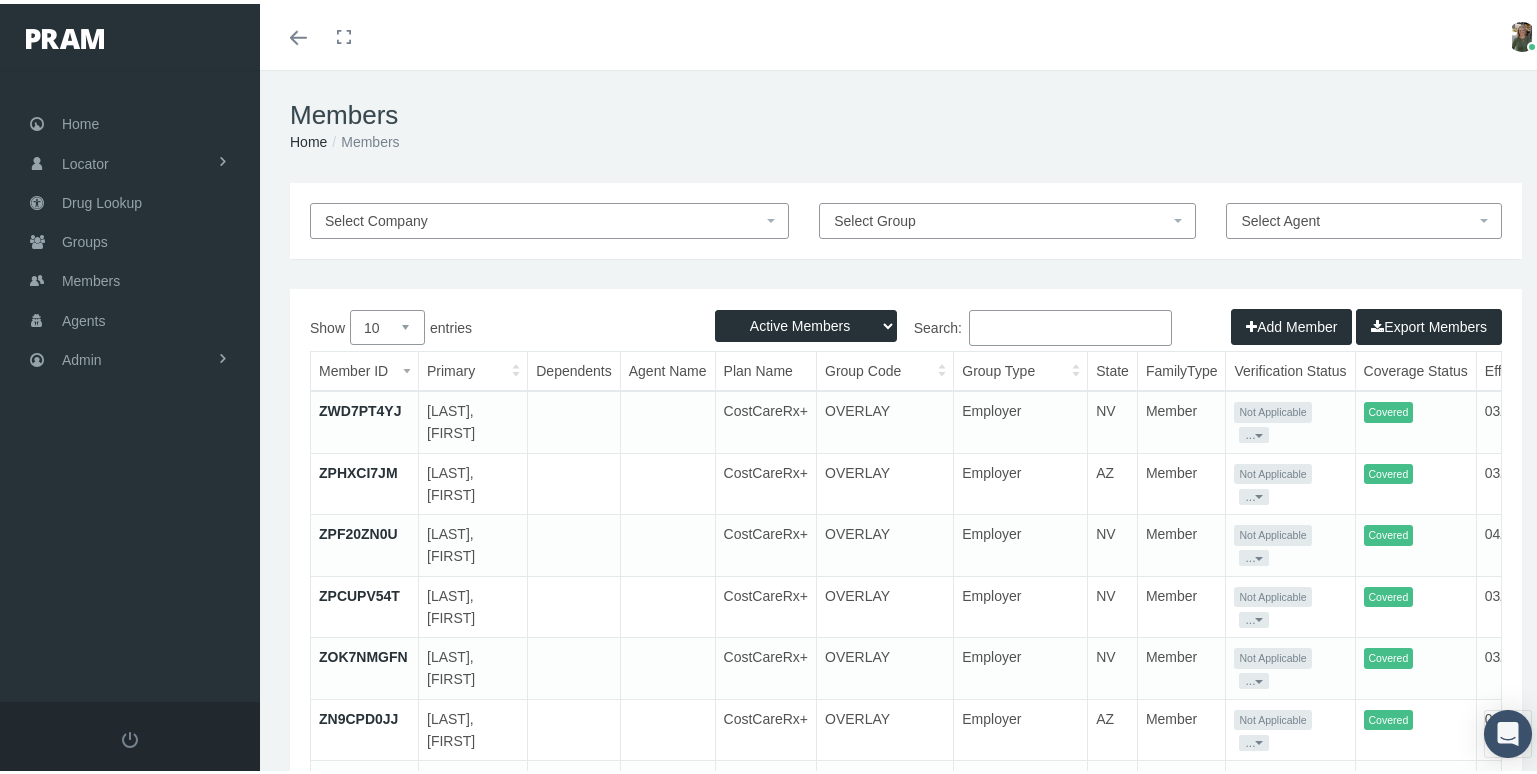 click on "Search:" at bounding box center (1070, 324) 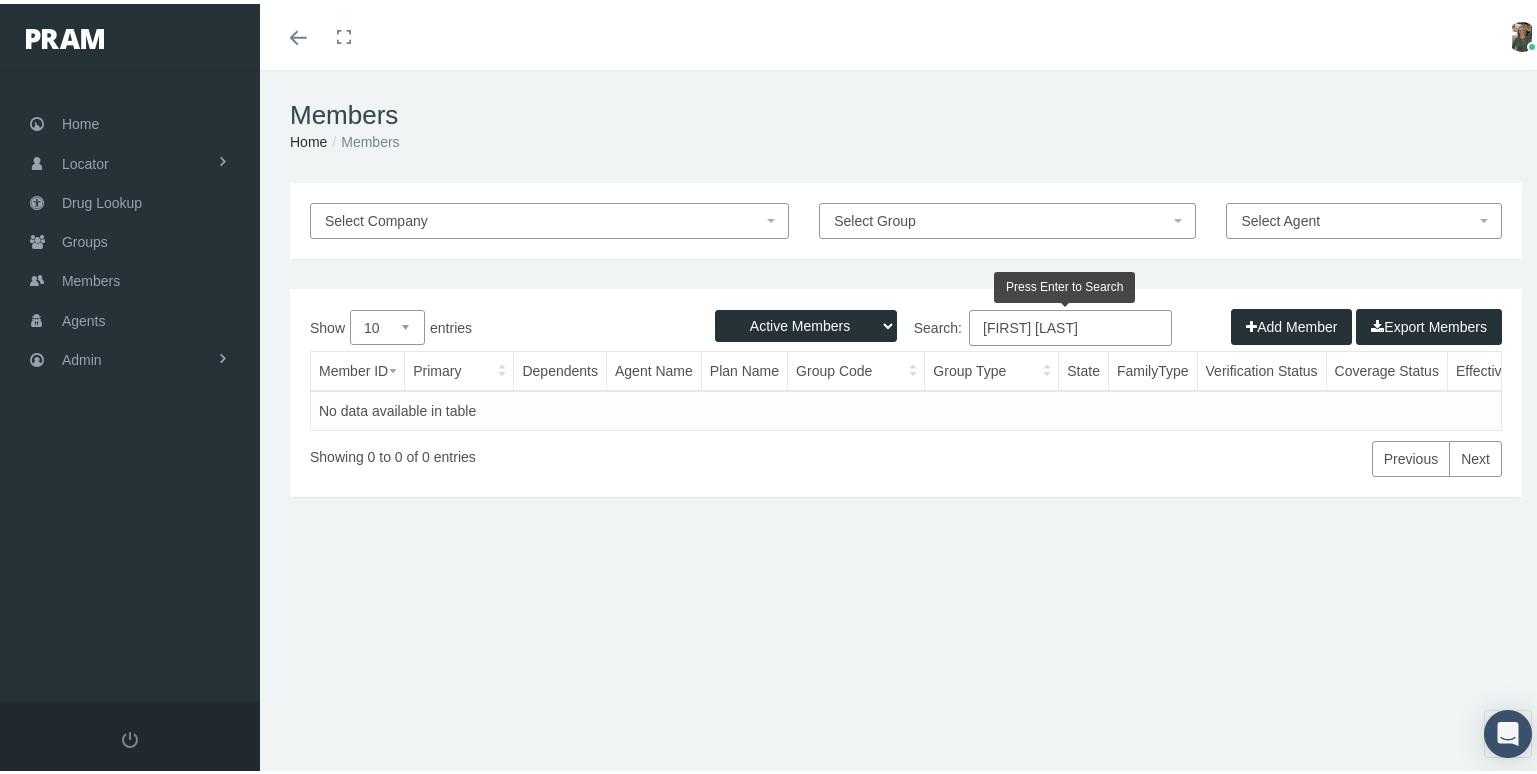 click on "Brooke Carter" at bounding box center [1070, 324] 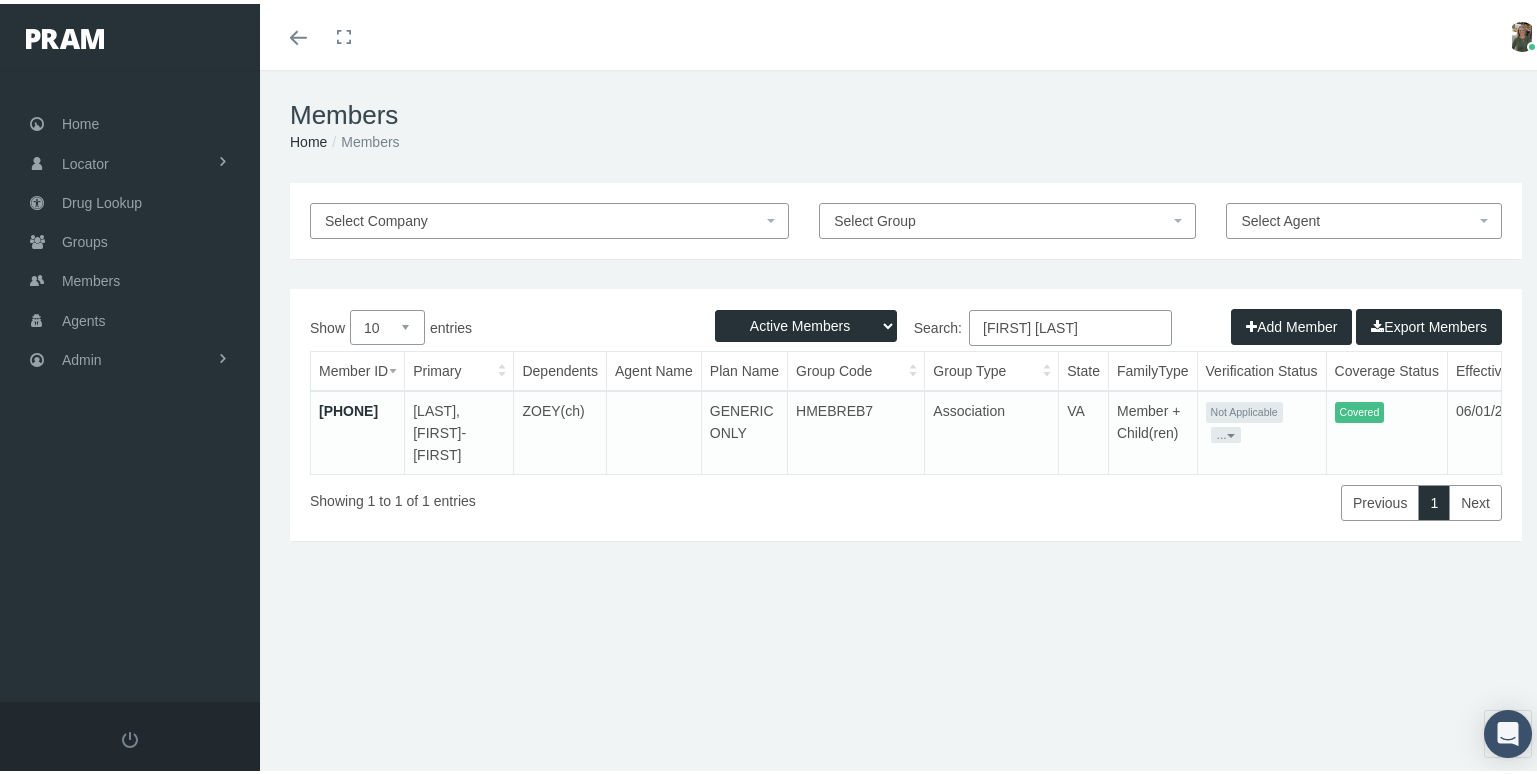 type on "ashley Carter" 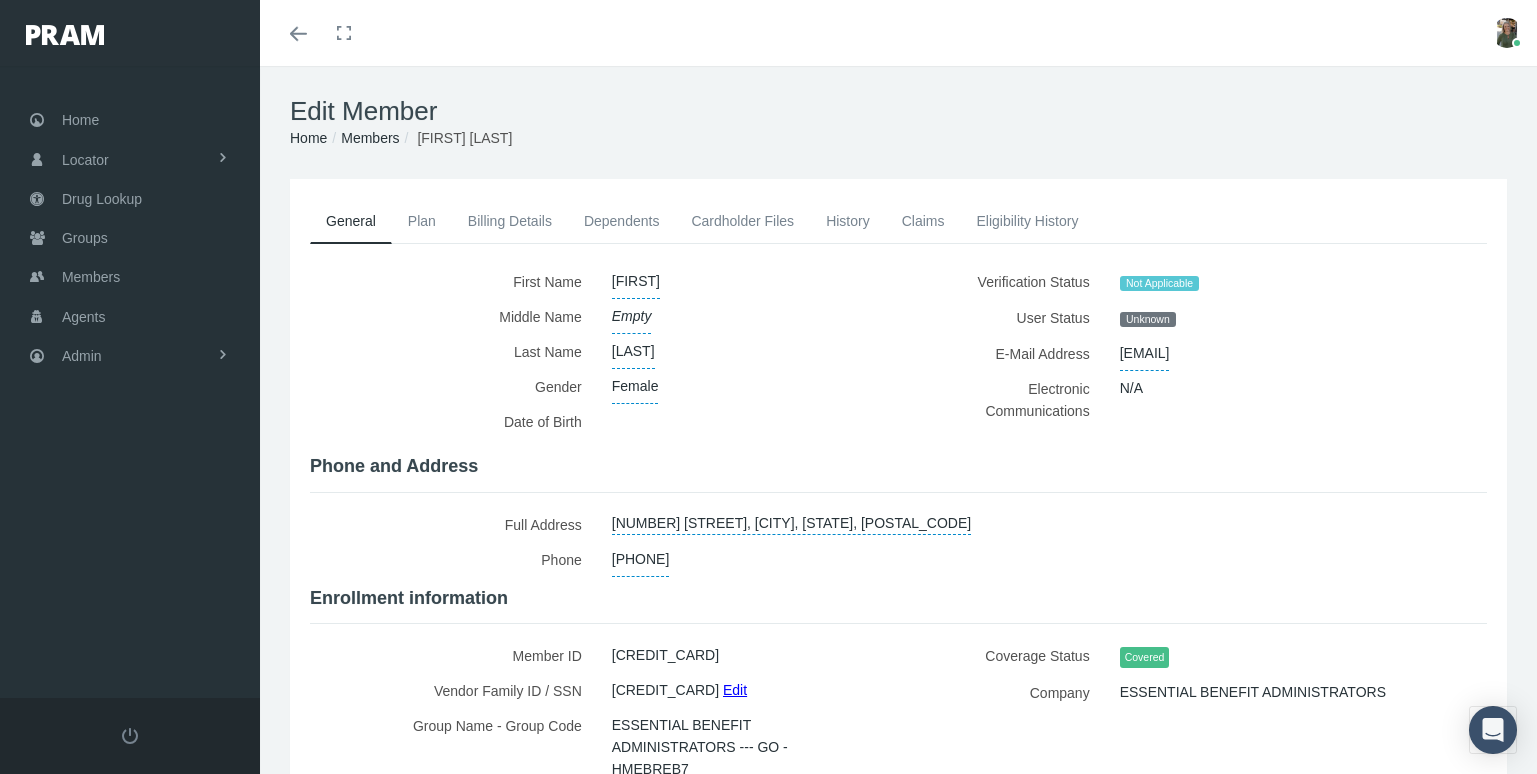 scroll, scrollTop: 0, scrollLeft: 0, axis: both 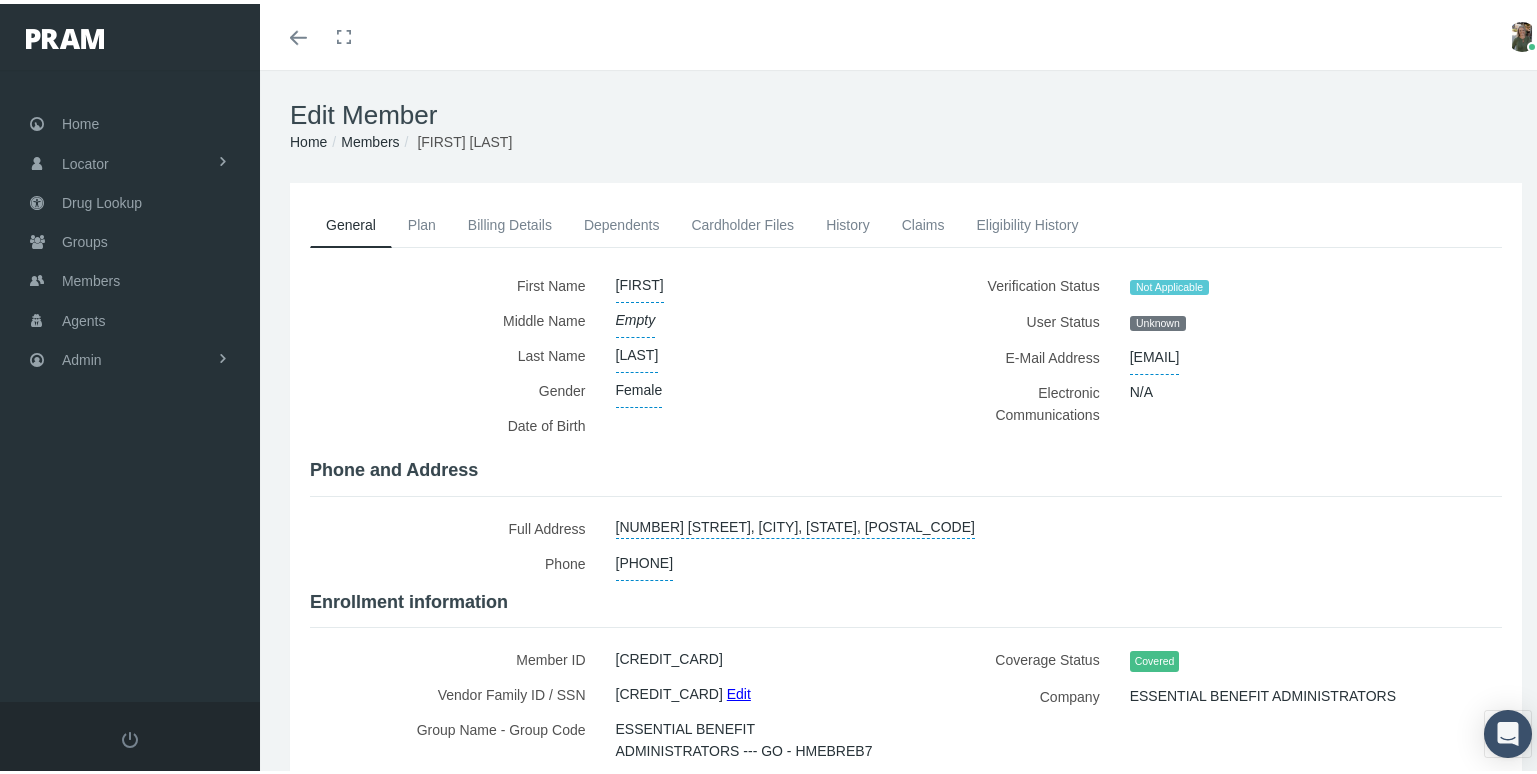 click on "BROOK-ASHLEY" at bounding box center [640, 281] 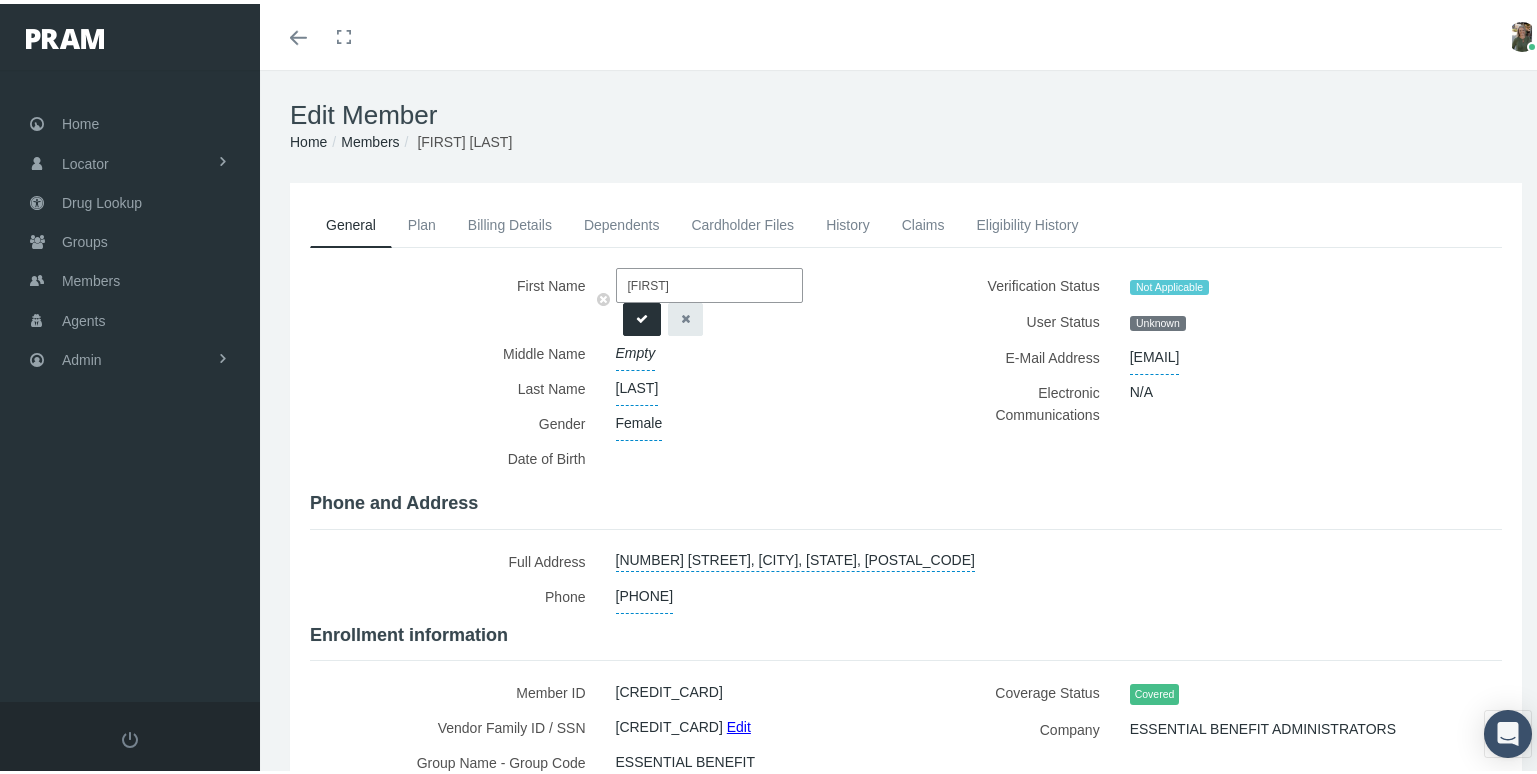 click on "BROOK-ASHLEY" at bounding box center (709, 281) 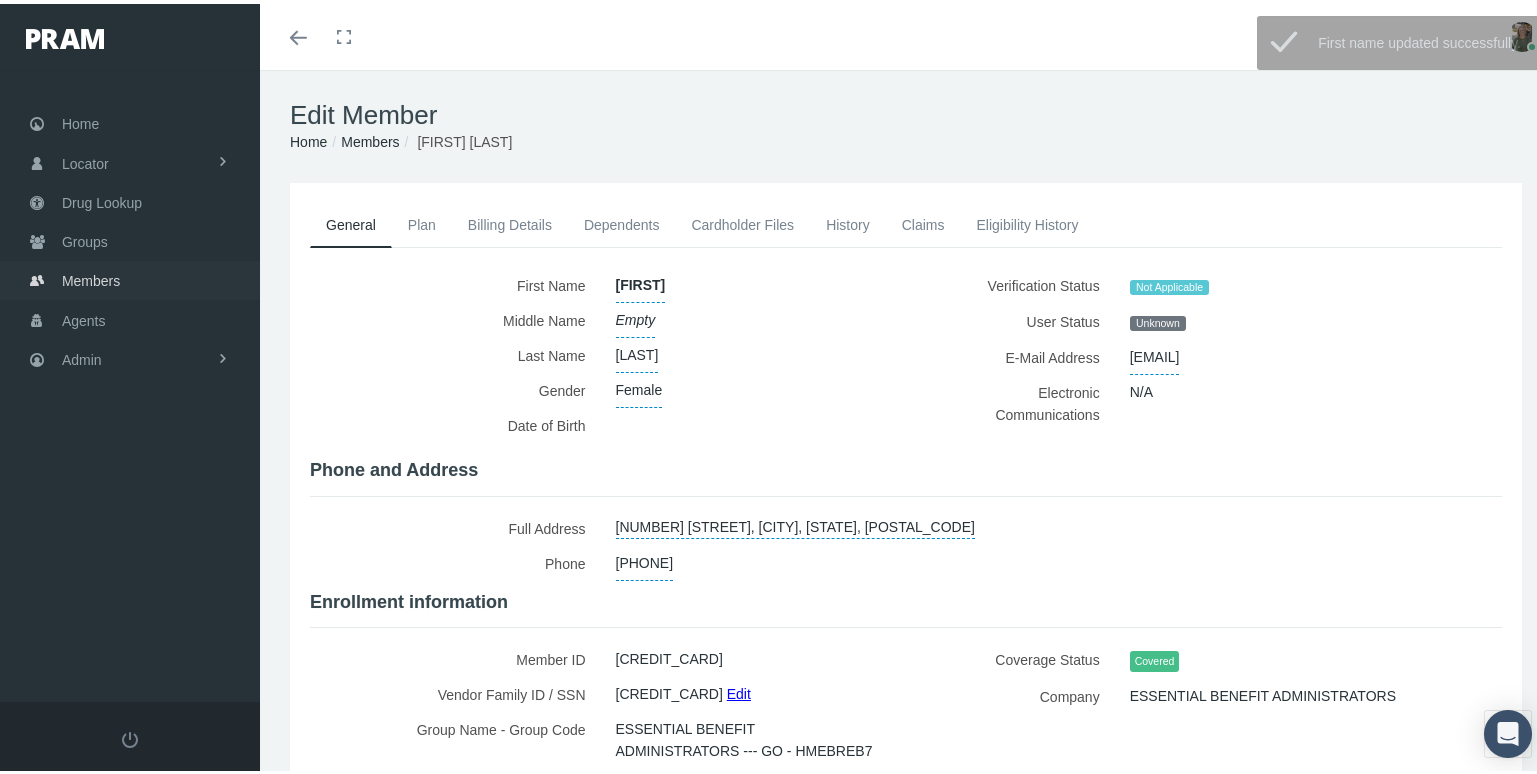 click on "Members" at bounding box center [91, 277] 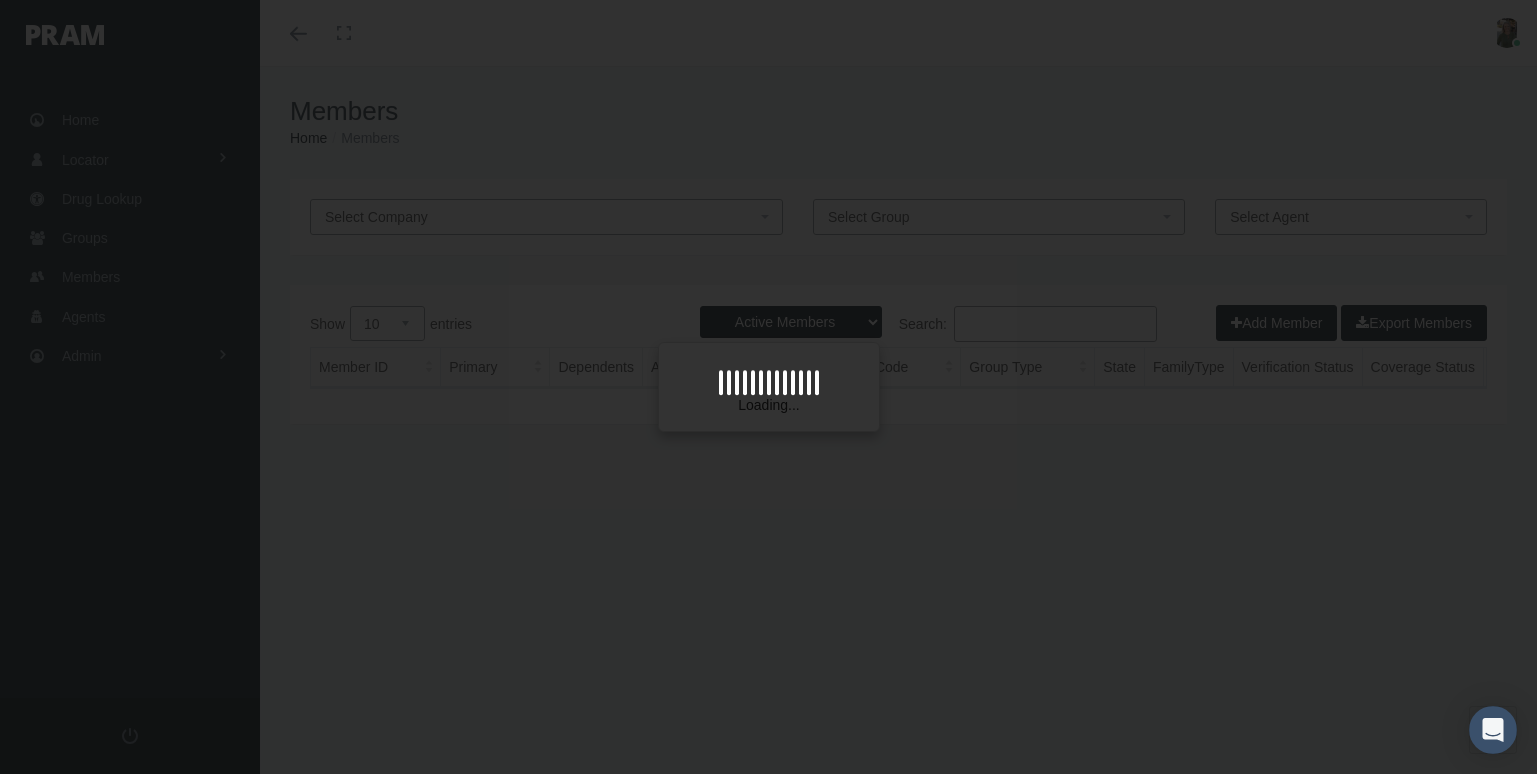 scroll, scrollTop: 0, scrollLeft: 0, axis: both 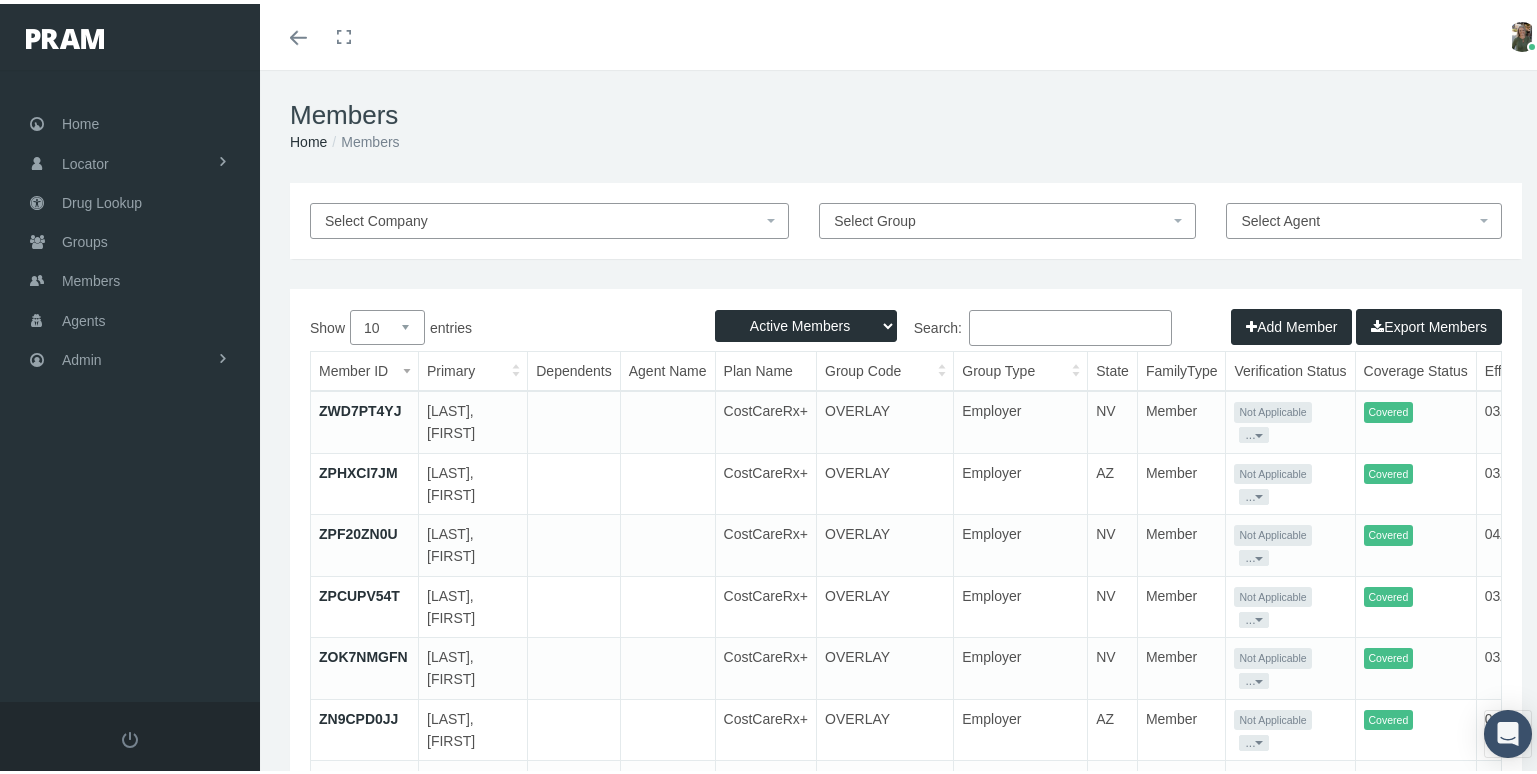 click on "Search:" at bounding box center [1070, 324] 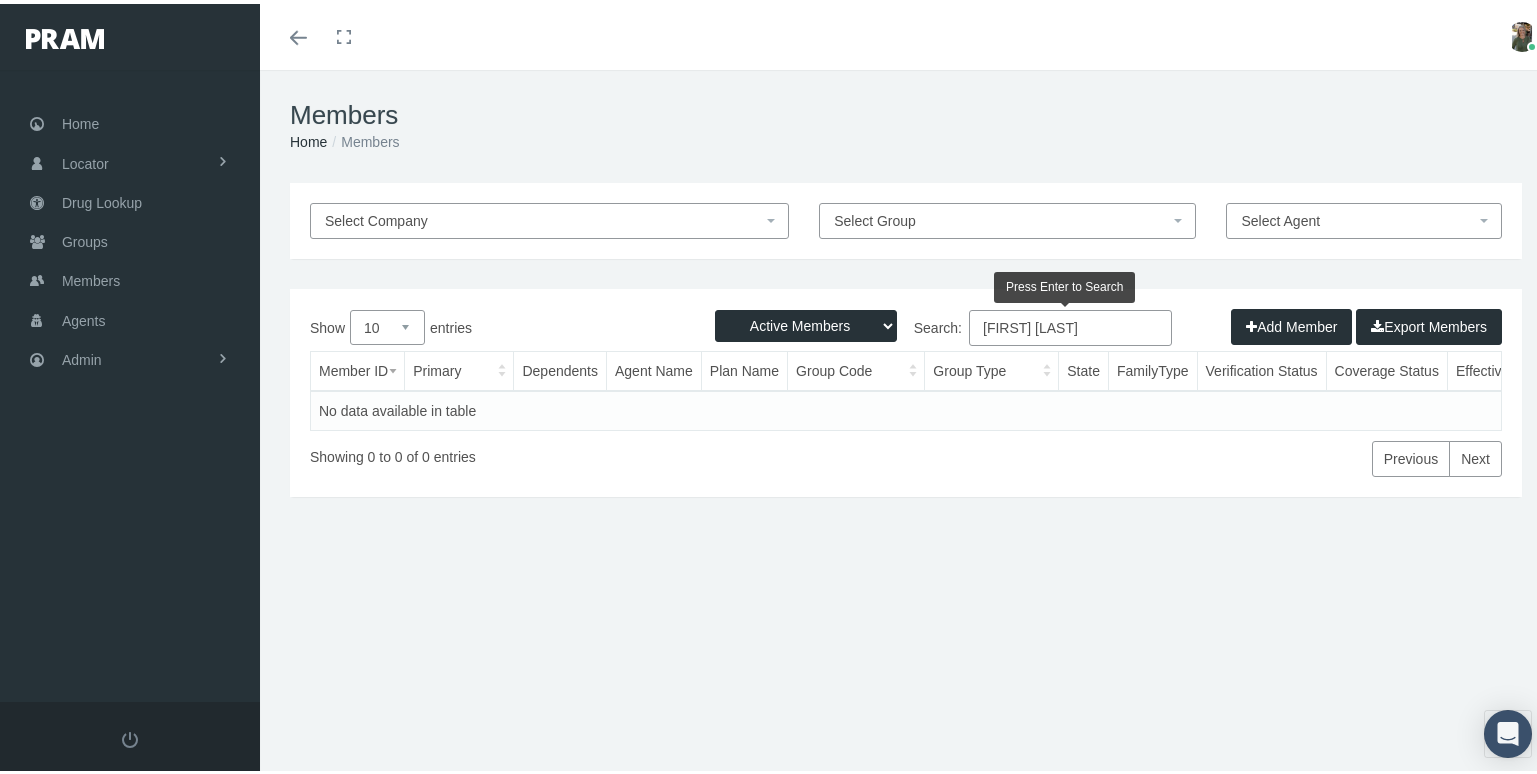 click on "[FIRST] [LAST]" at bounding box center [1070, 324] 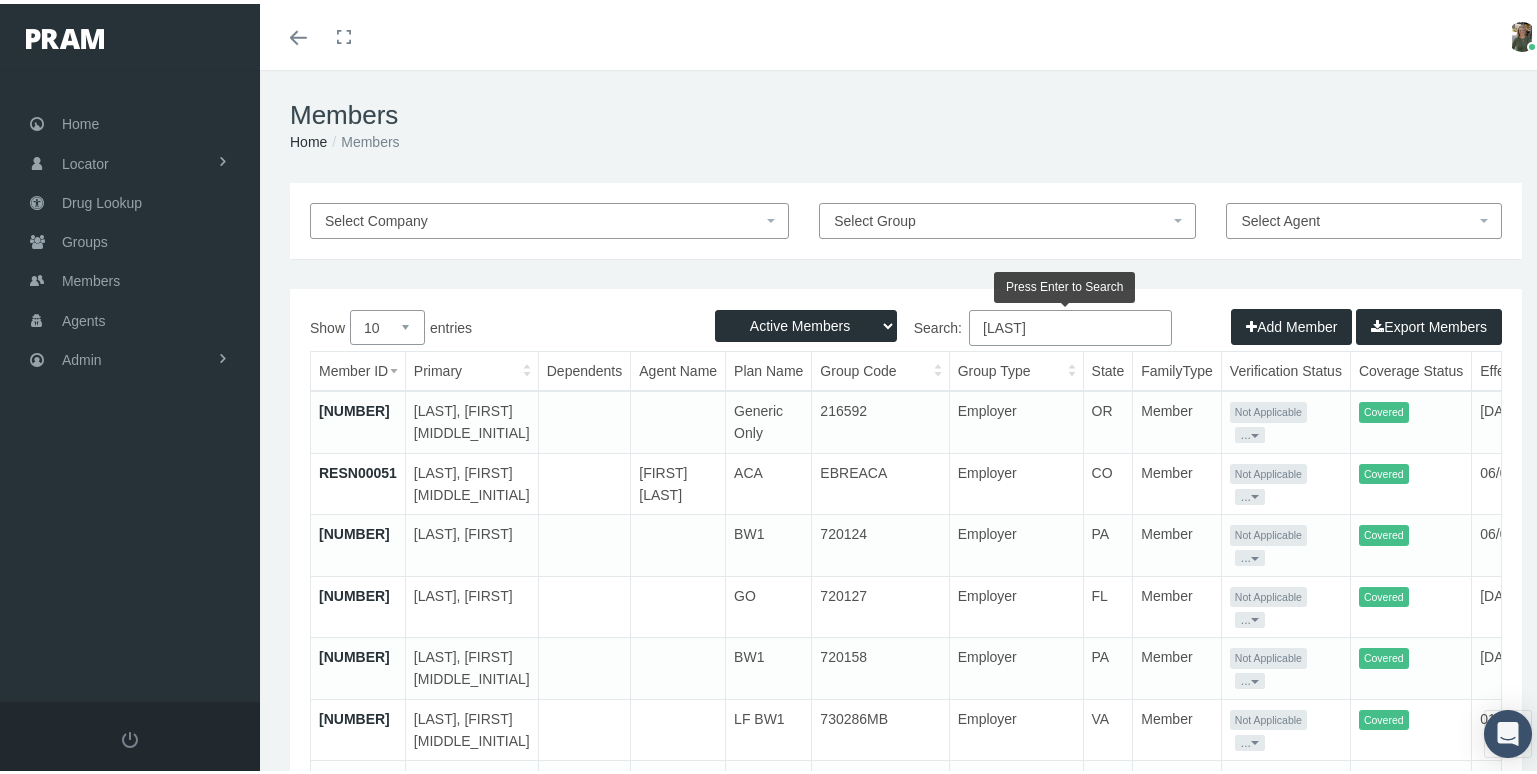 click on "[LAST]" at bounding box center (1070, 324) 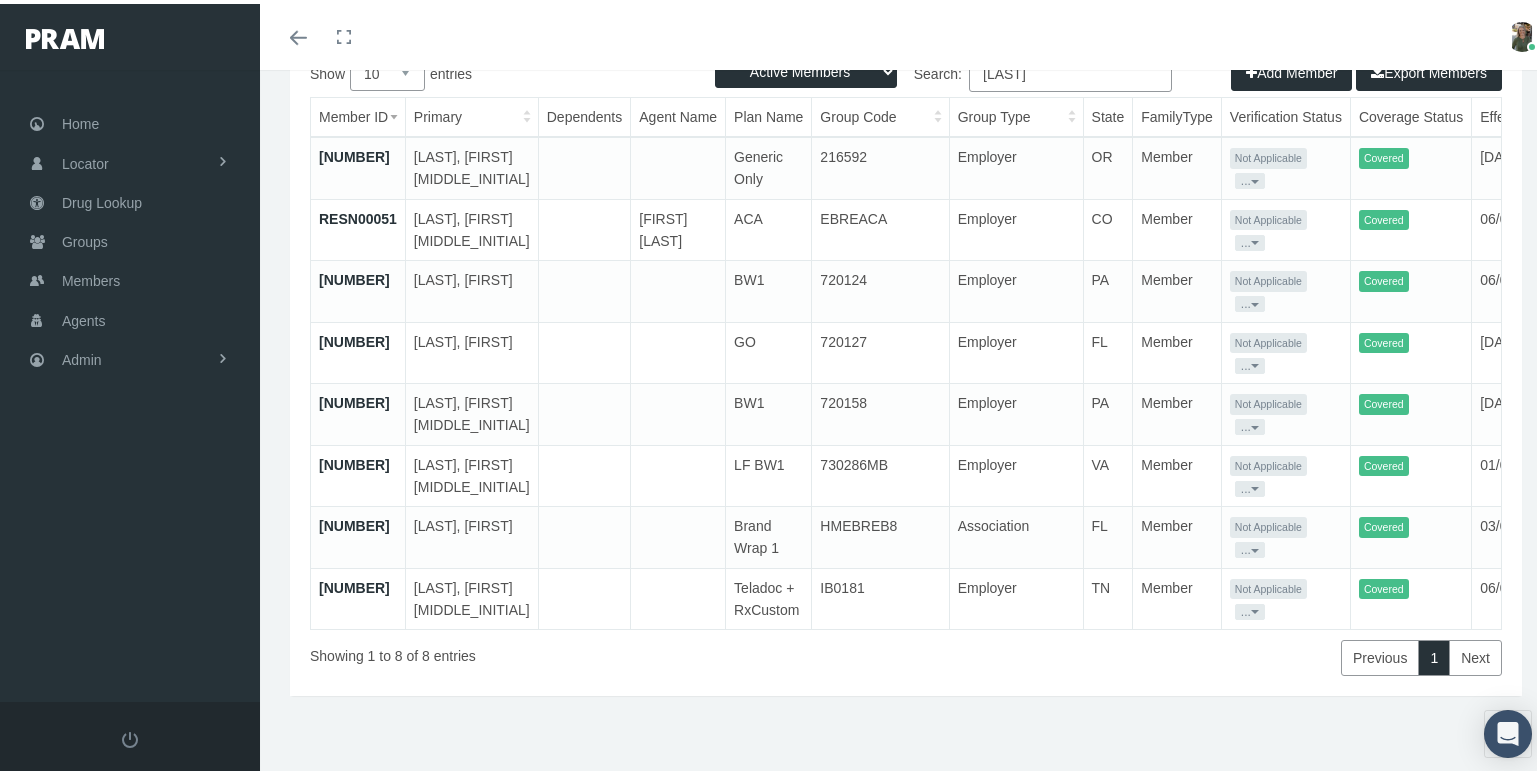 scroll, scrollTop: 287, scrollLeft: 0, axis: vertical 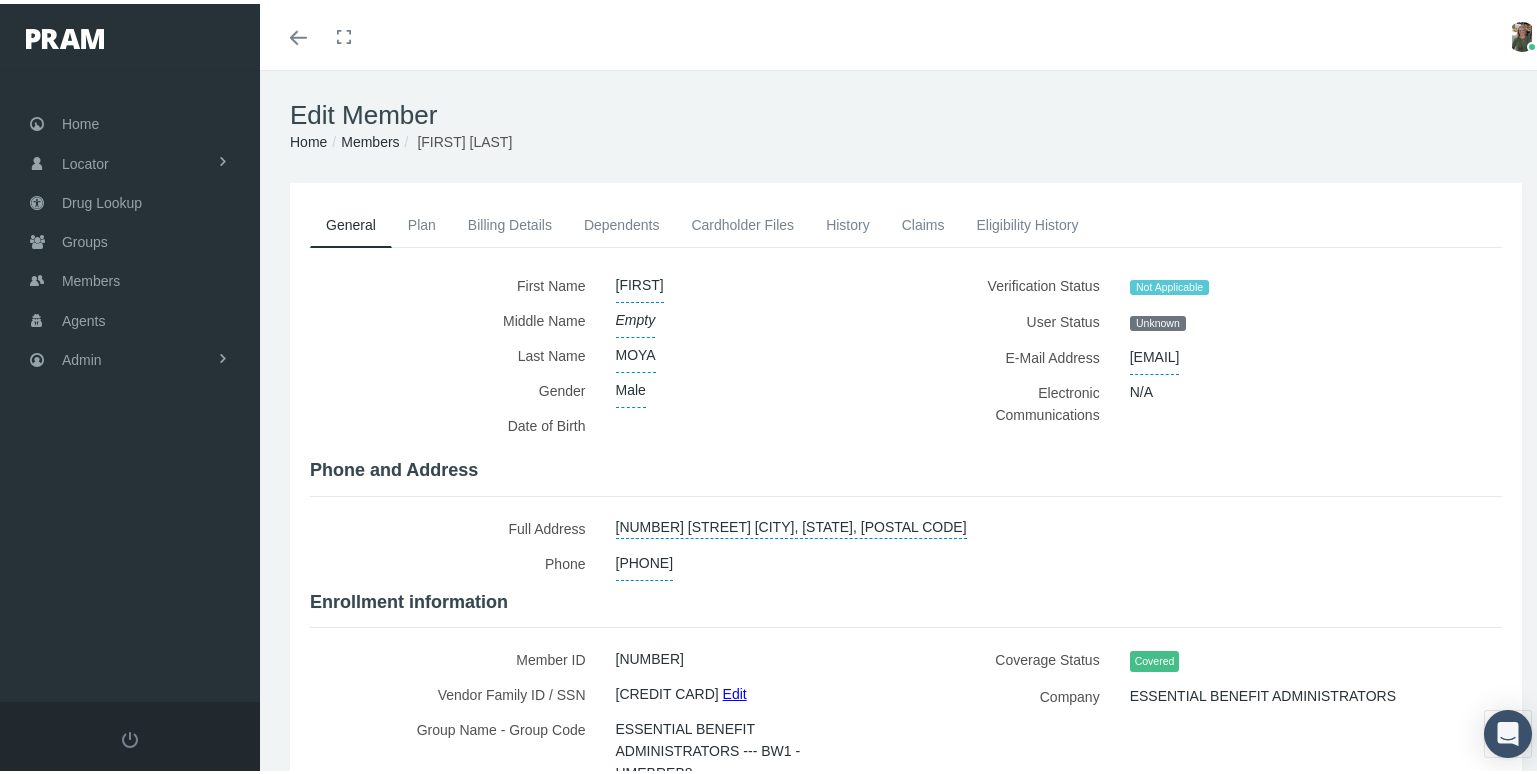 click on "MOYA" at bounding box center [636, 351] 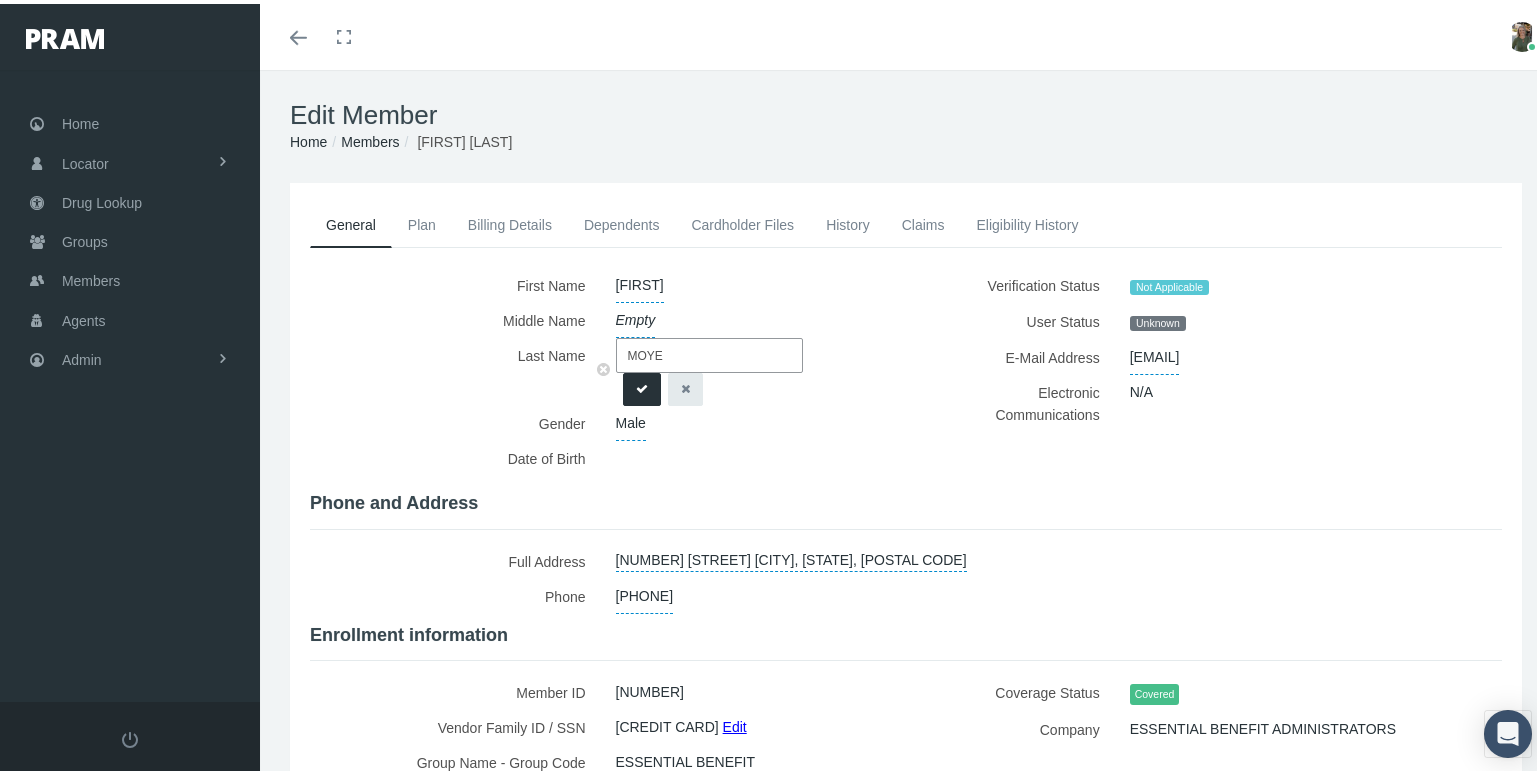type on "MOYE" 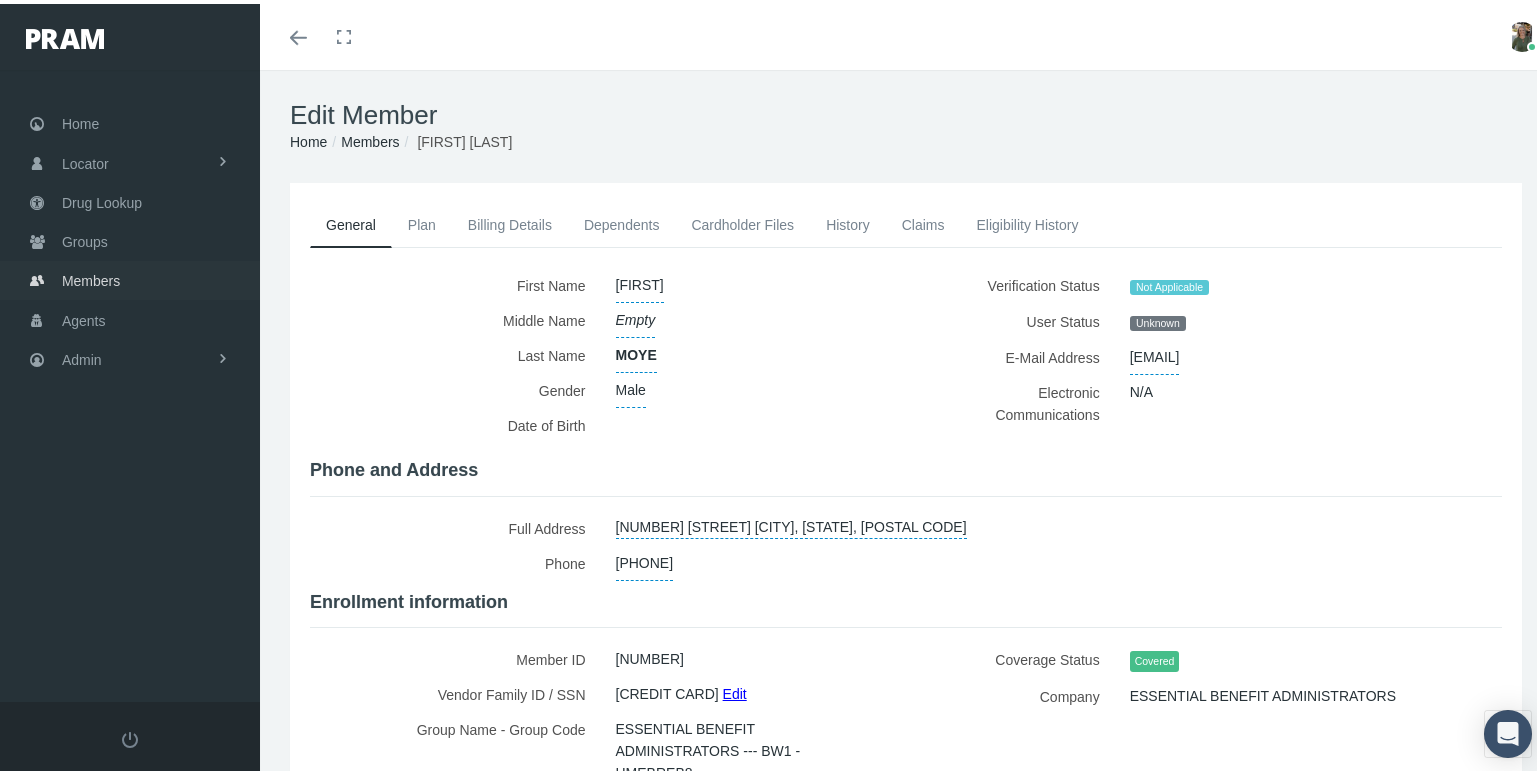click on "Members" at bounding box center (91, 277) 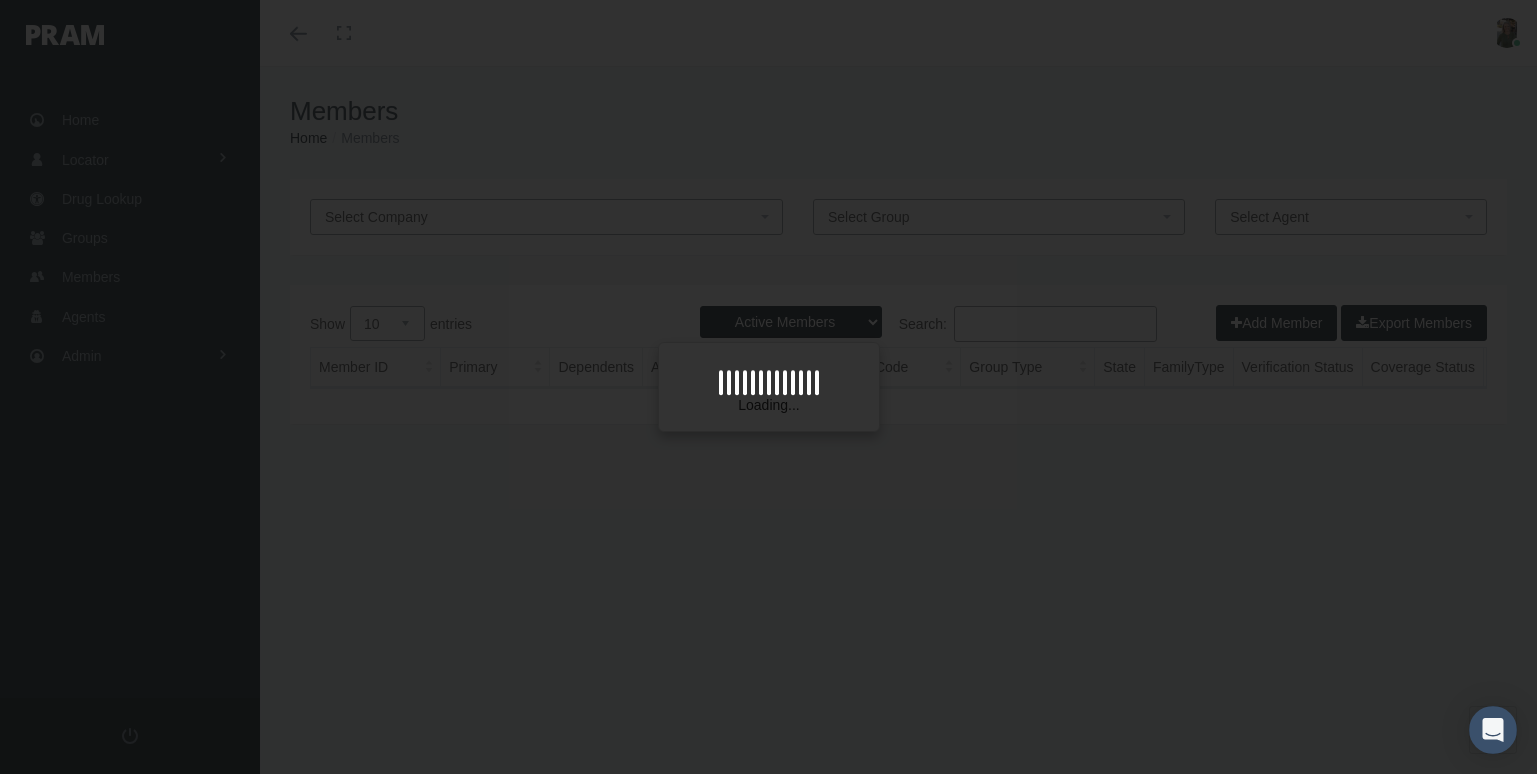 scroll, scrollTop: 0, scrollLeft: 0, axis: both 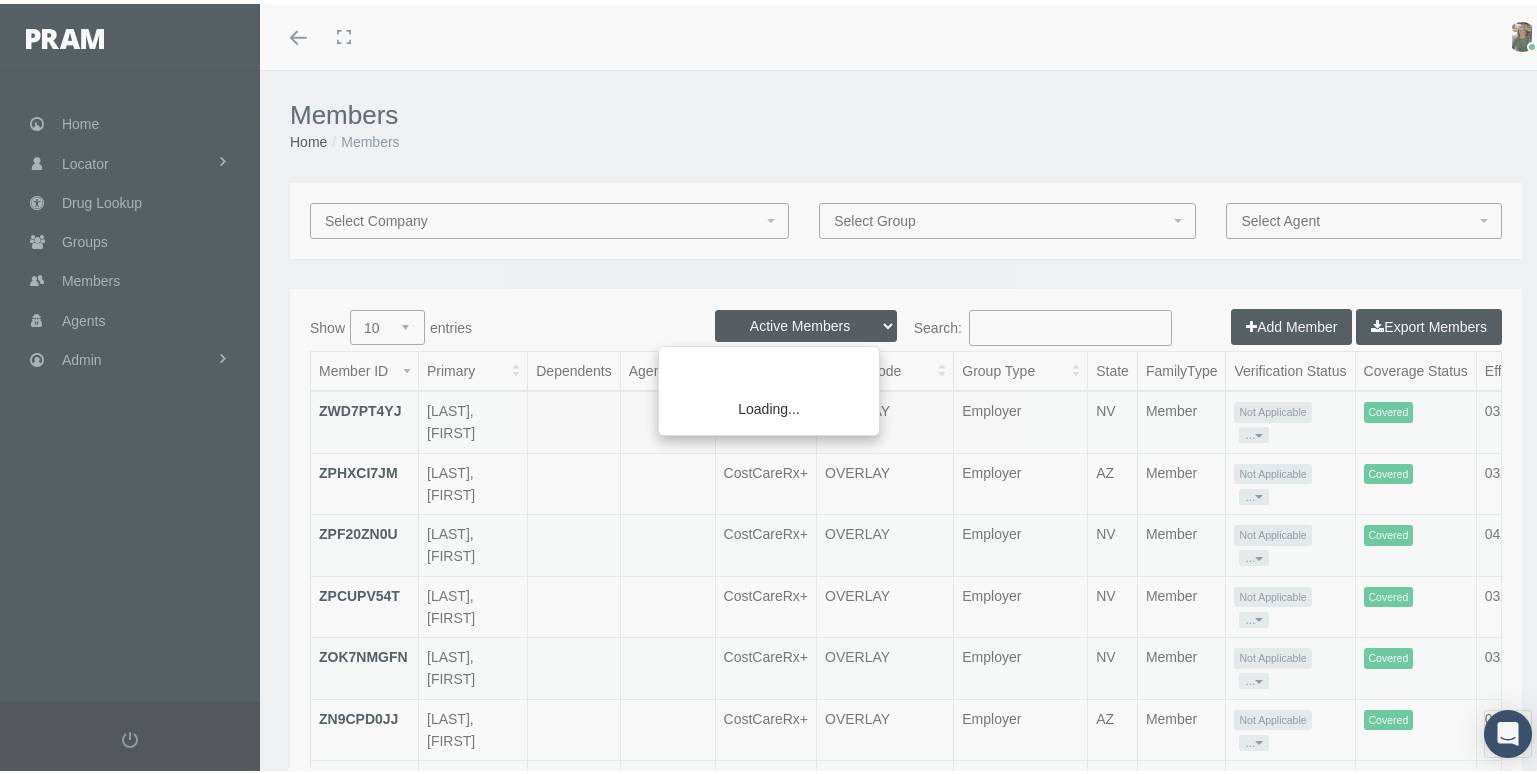 click on "Loading..." at bounding box center (768, 387) 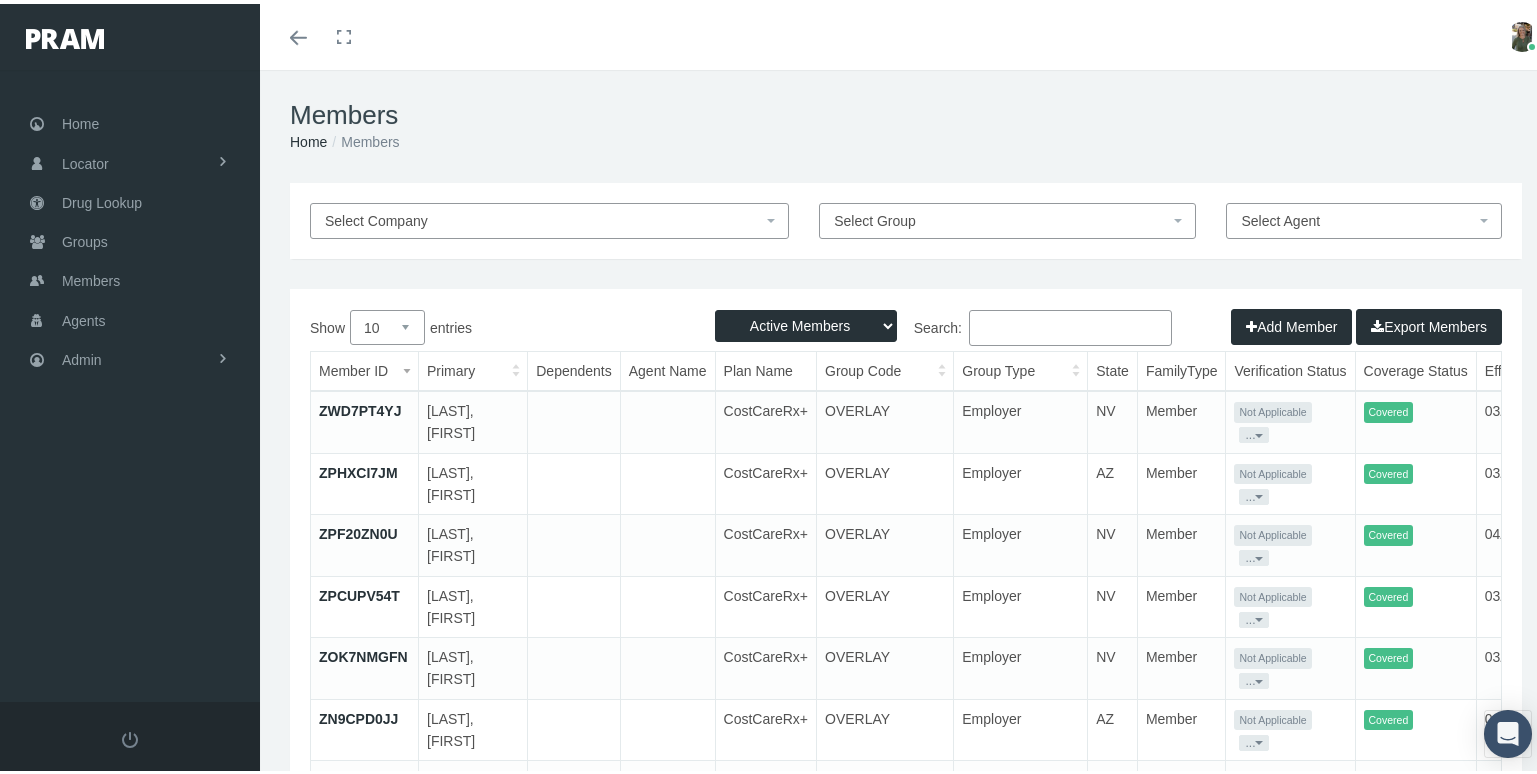 click on "Search:" at bounding box center (1070, 324) 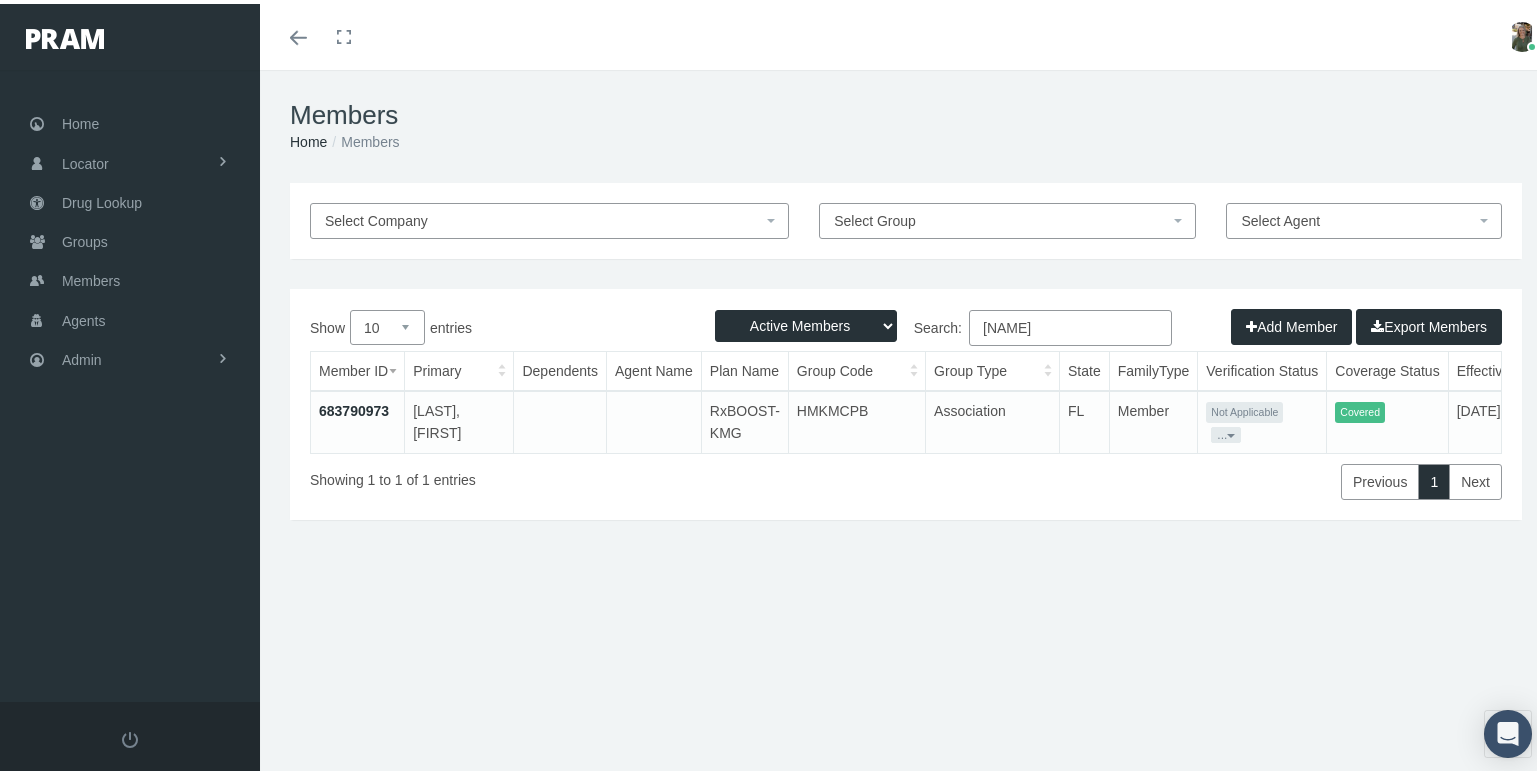 type on "bartak" 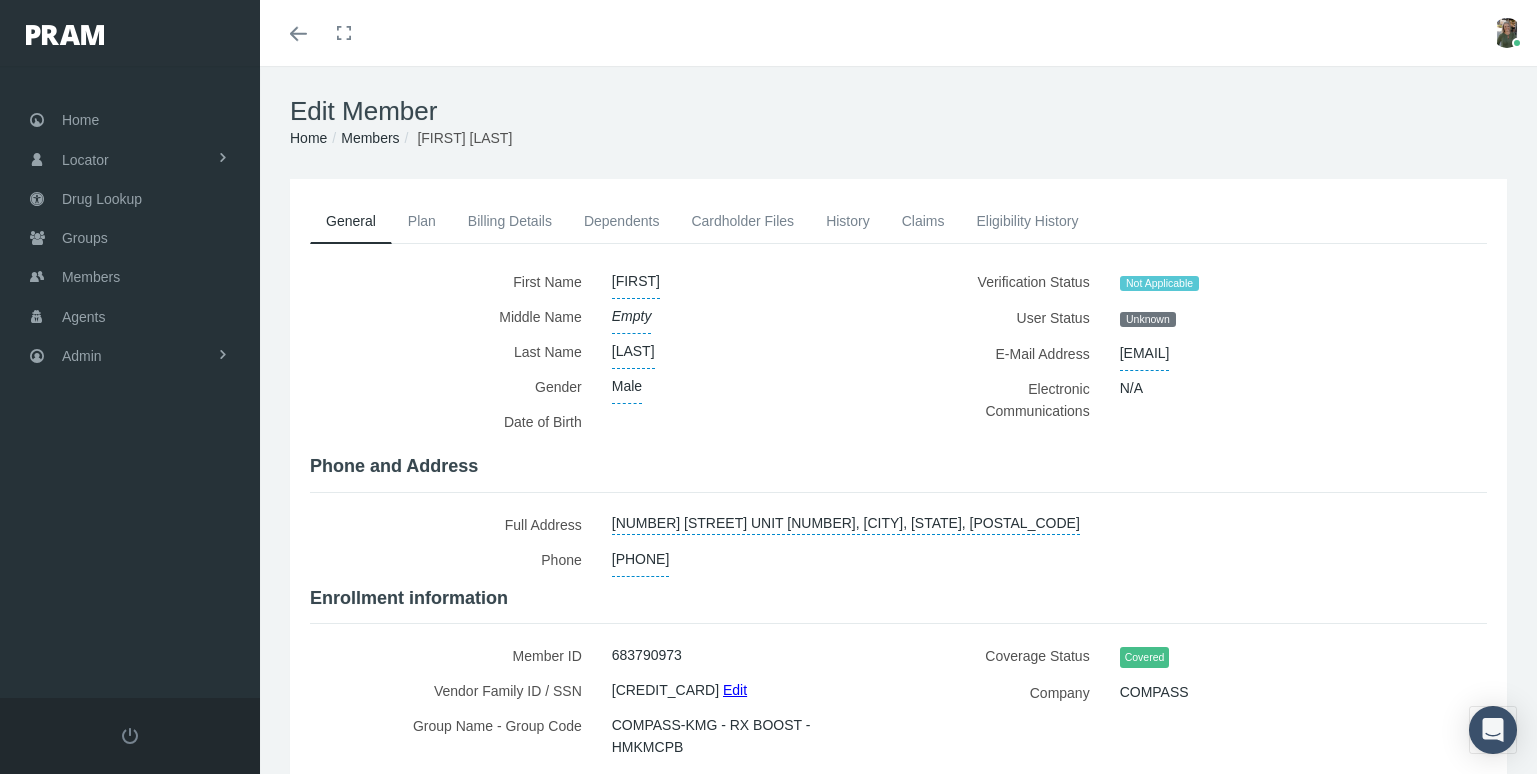 scroll, scrollTop: 0, scrollLeft: 0, axis: both 